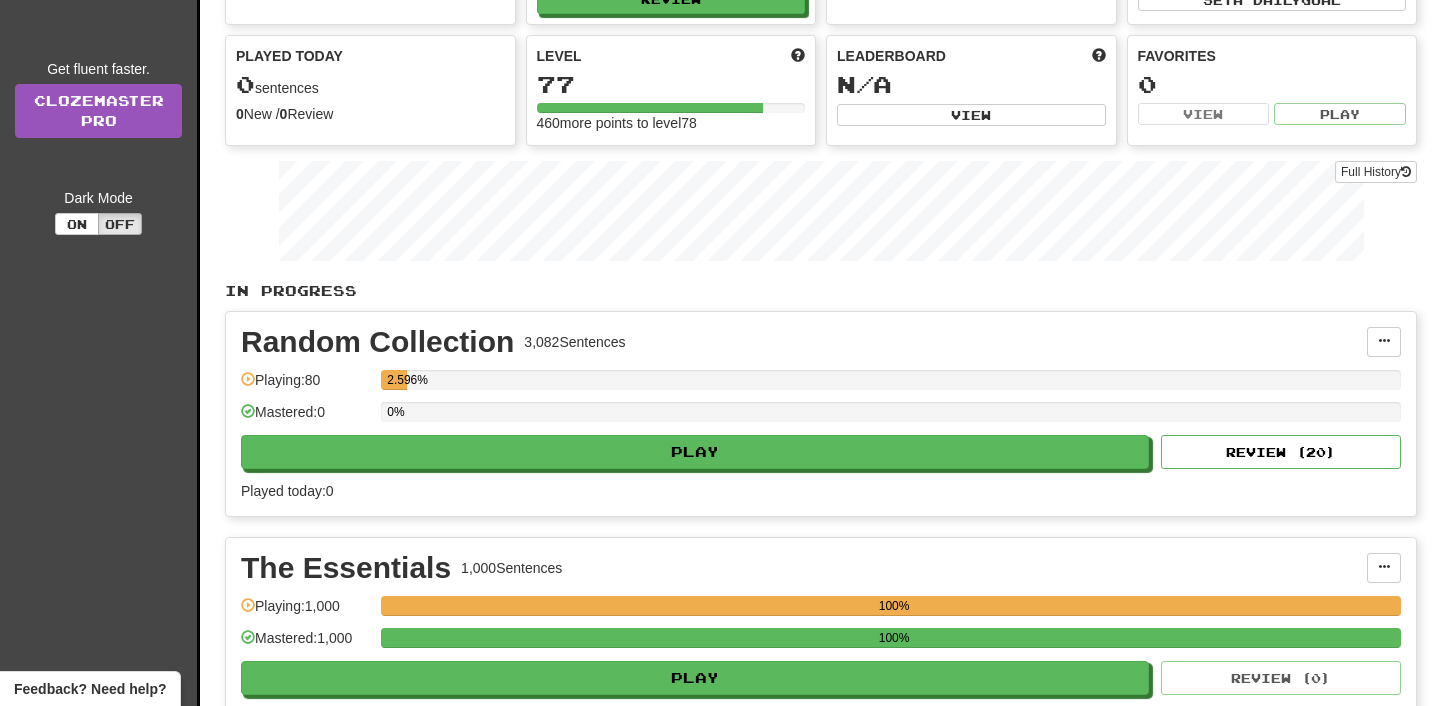 scroll, scrollTop: 163, scrollLeft: 0, axis: vertical 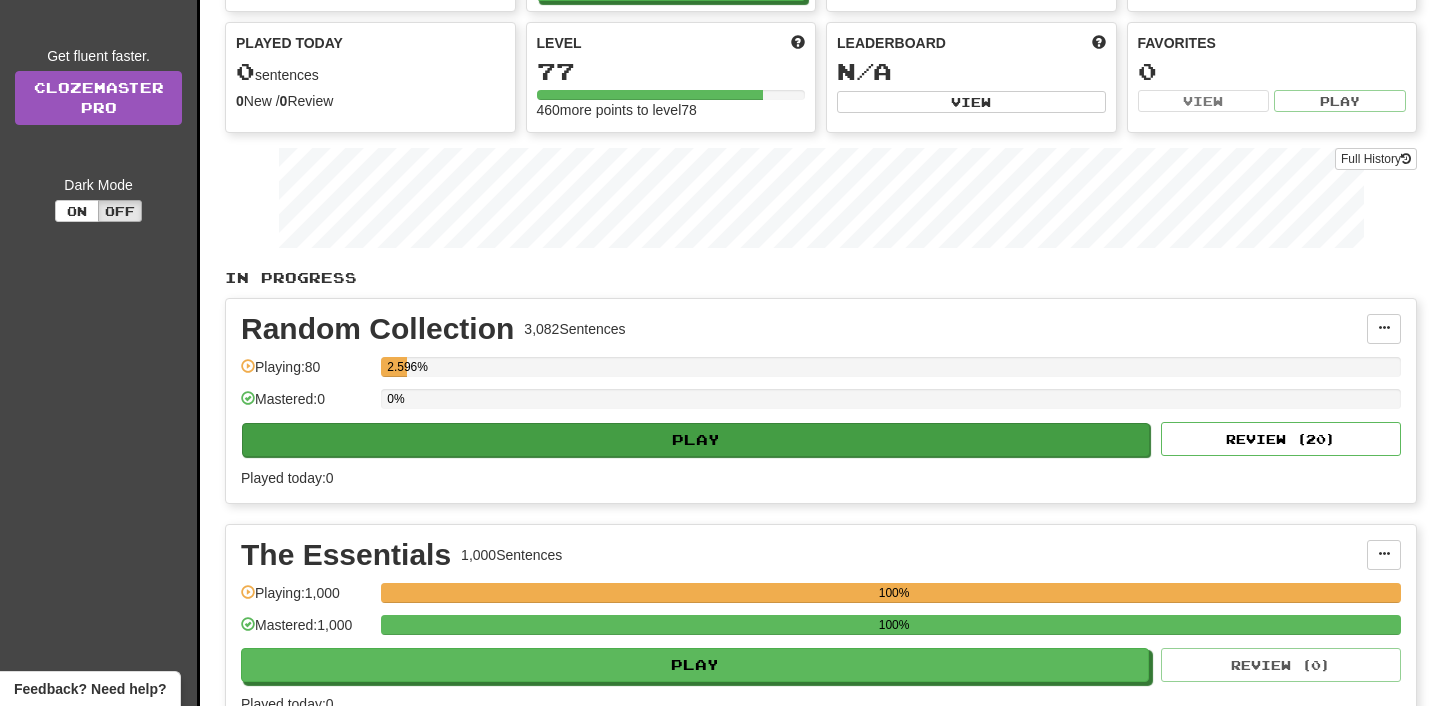click on "Play" at bounding box center [696, 440] 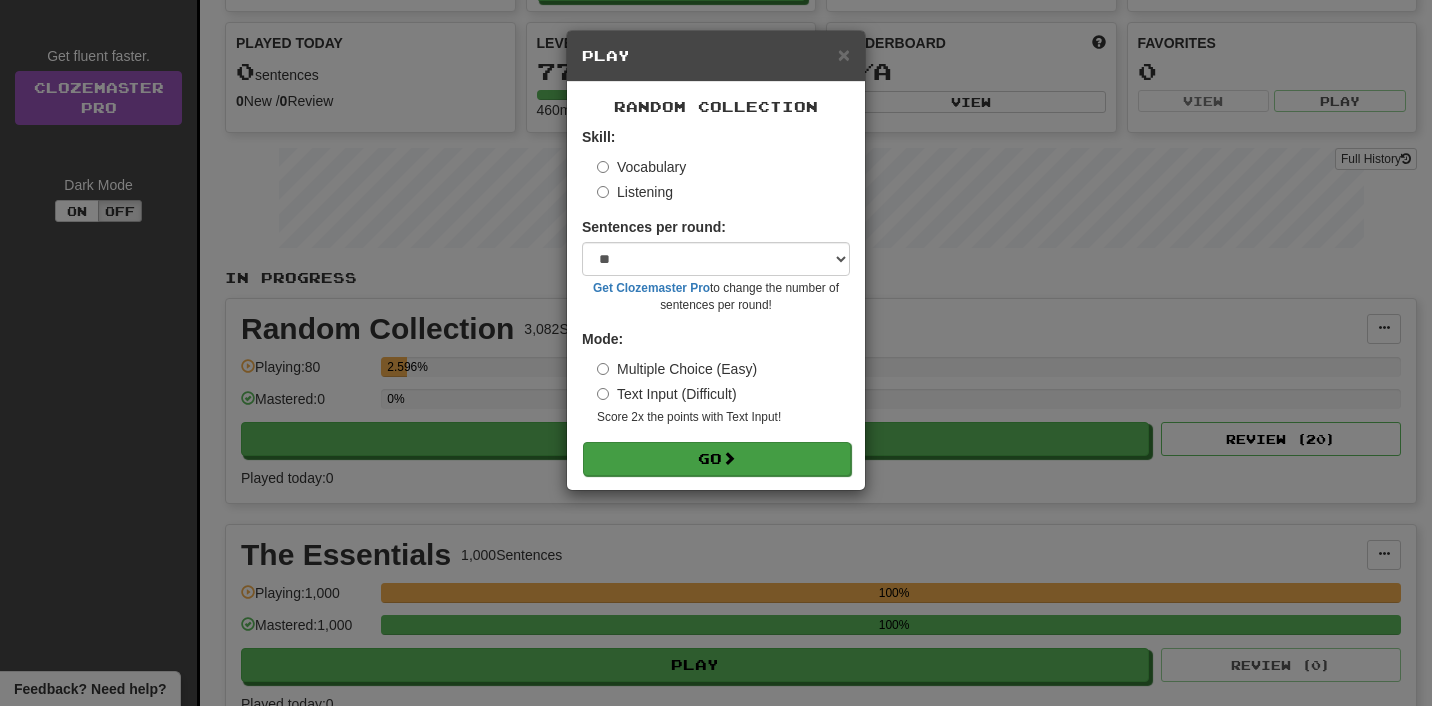 click on "Go" at bounding box center (717, 459) 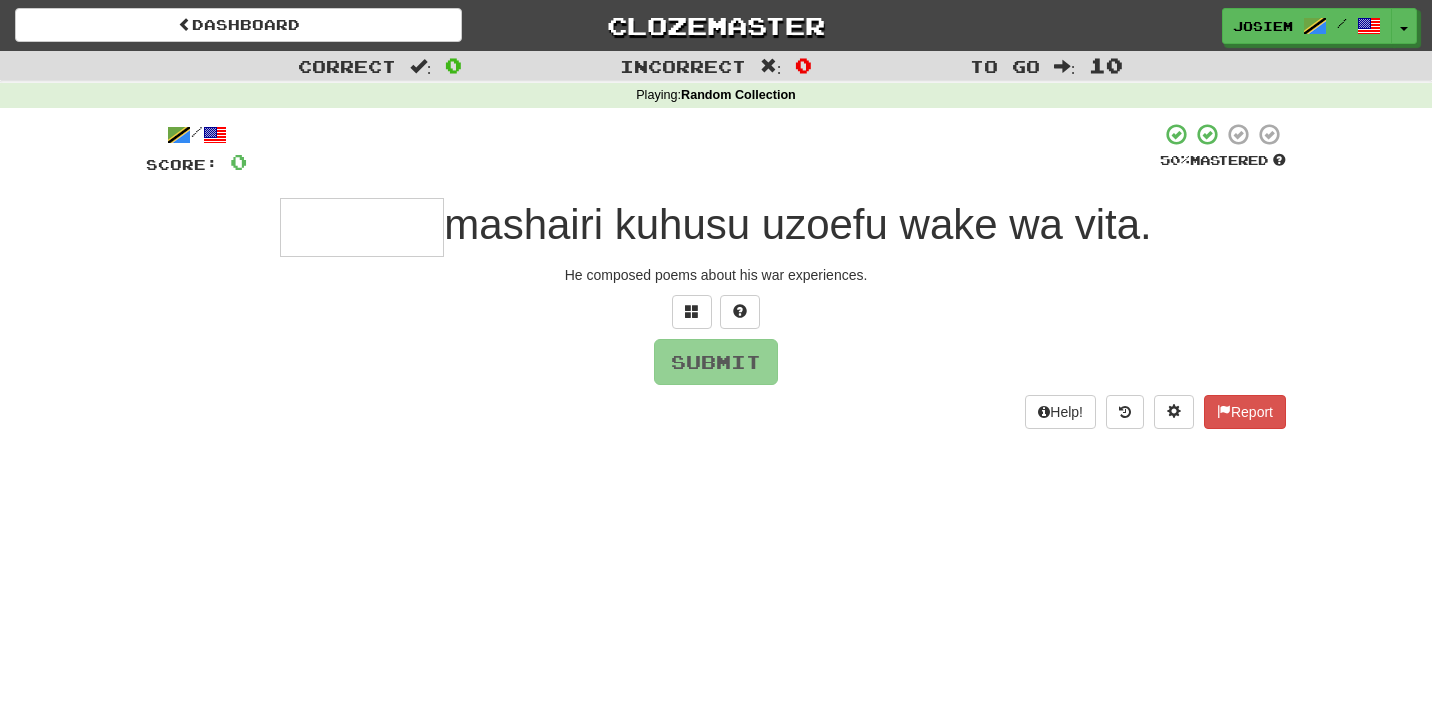 scroll, scrollTop: 0, scrollLeft: 0, axis: both 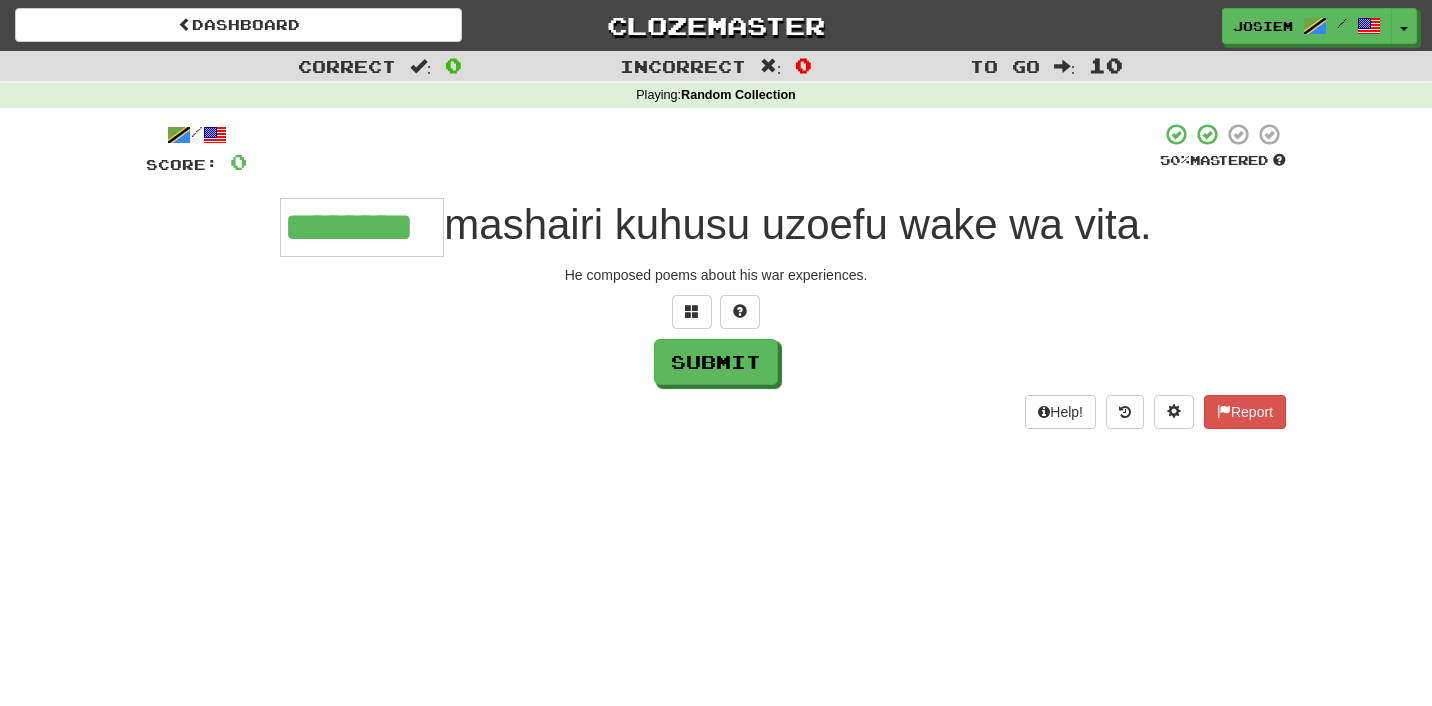type on "********" 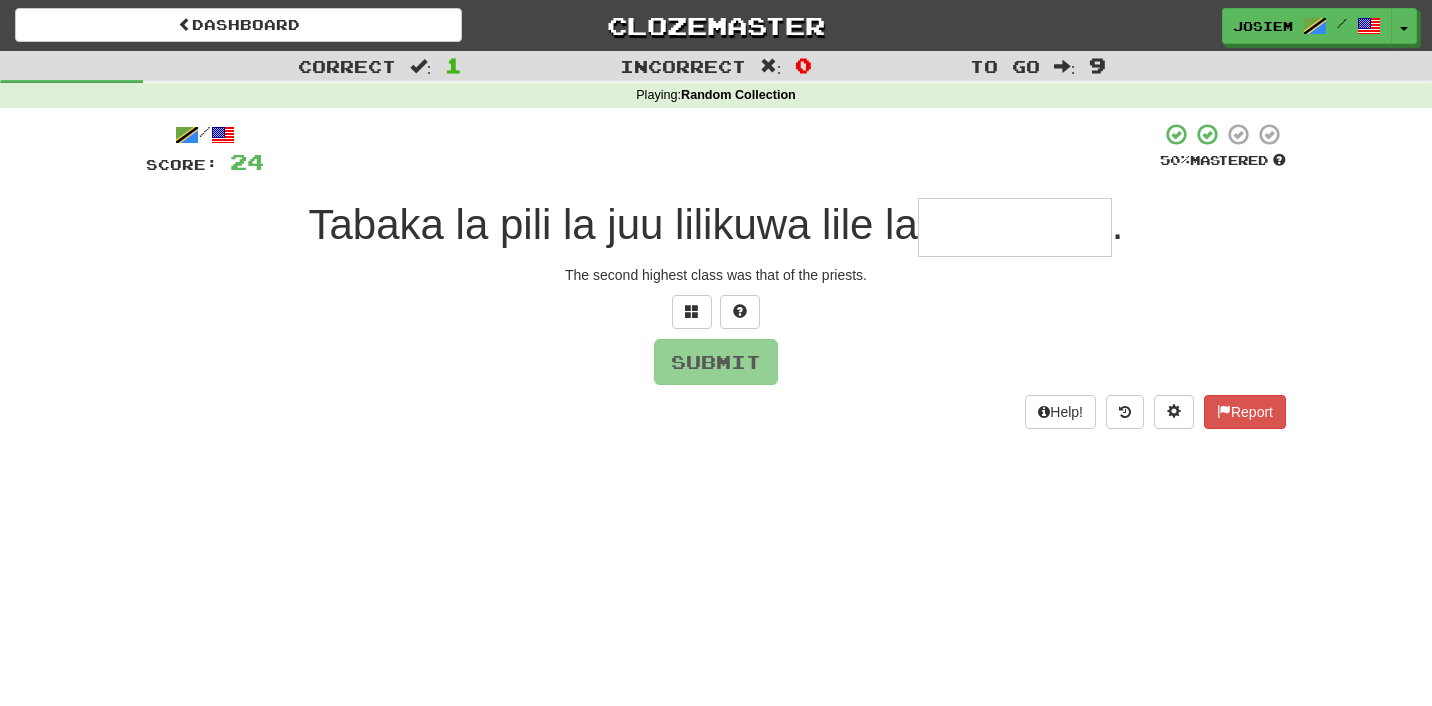 type on "*" 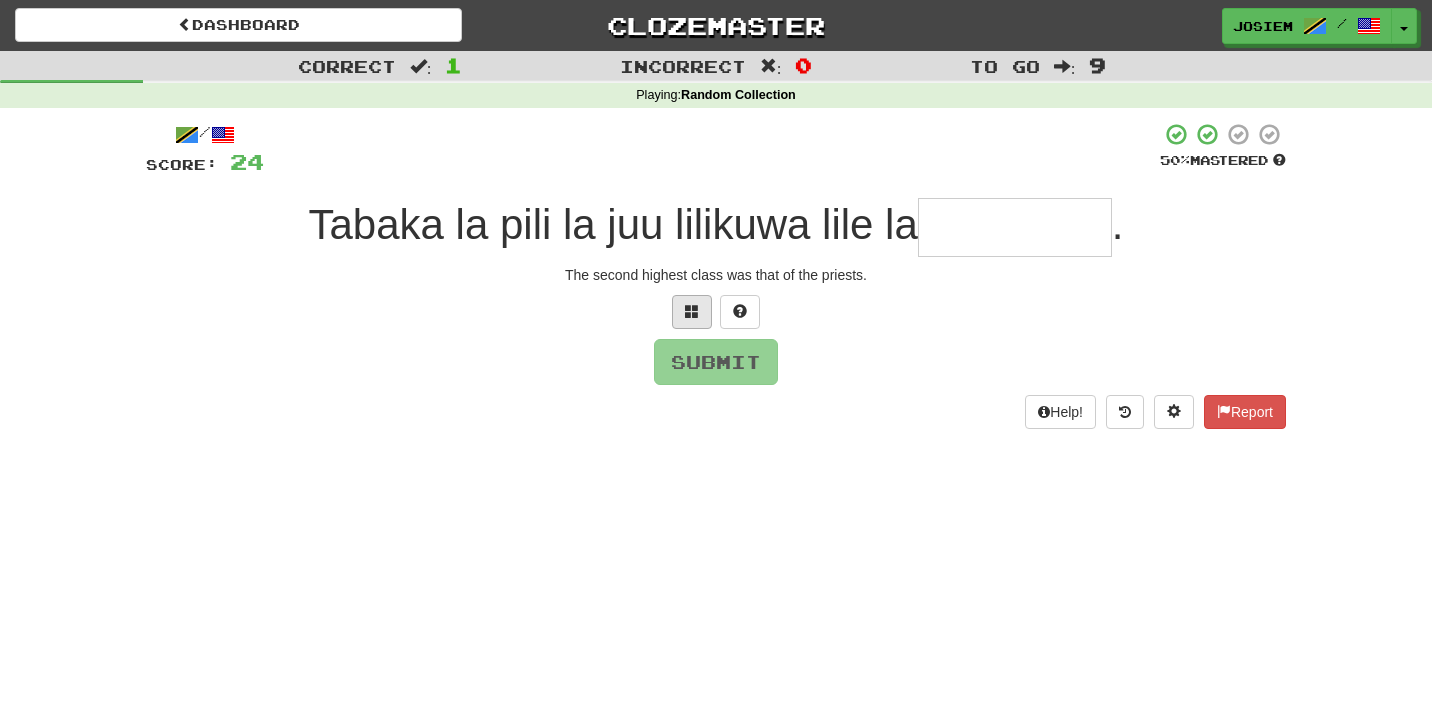 click at bounding box center [692, 312] 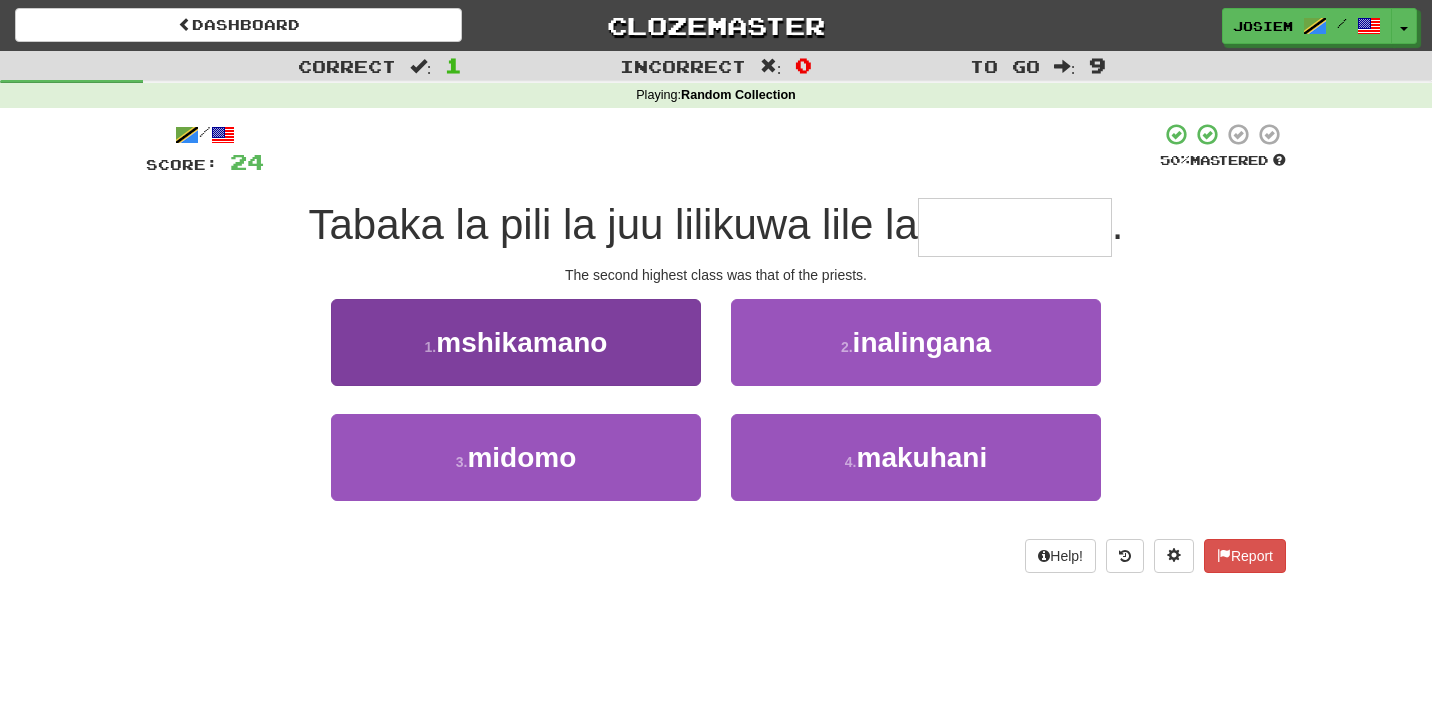 click on "mshikamano" at bounding box center (521, 342) 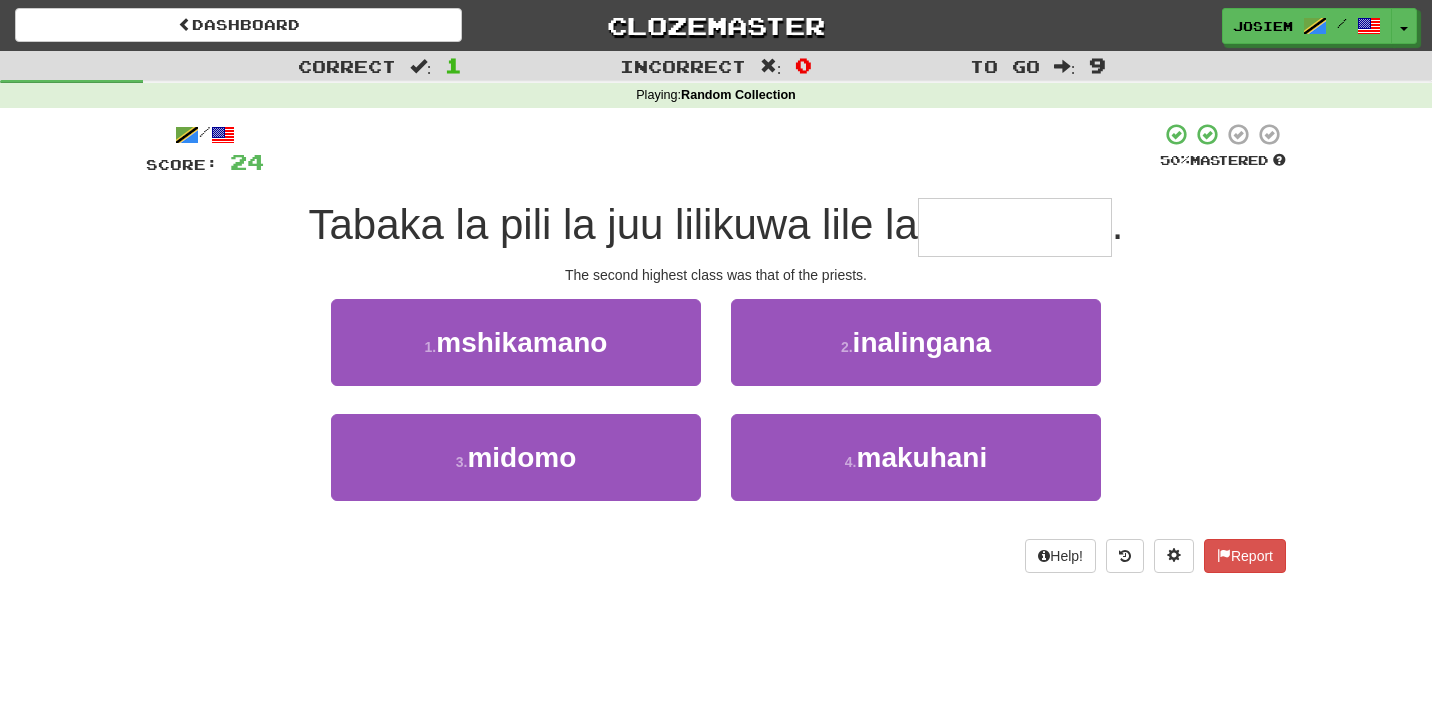 type on "********" 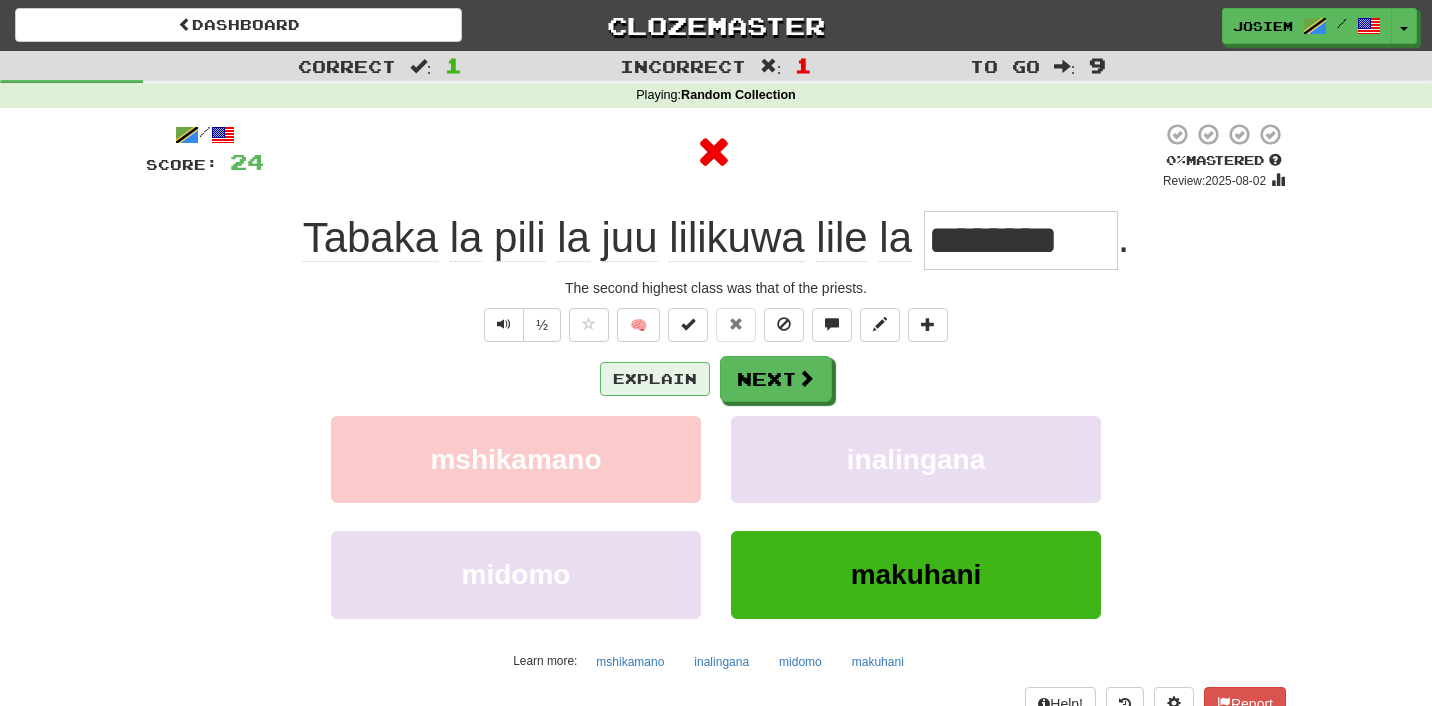 click on "Explain" at bounding box center (655, 379) 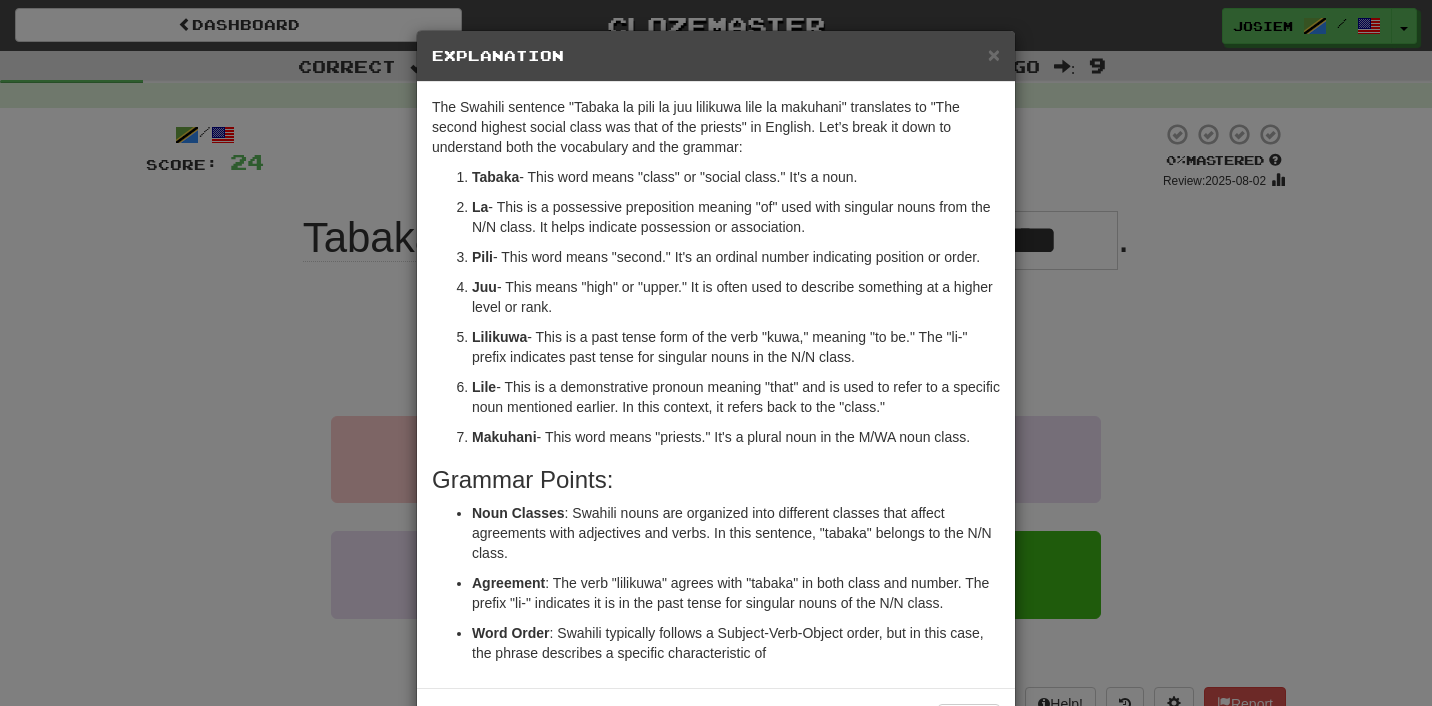 click on "In beta. Generated by ChatGPT. Like it? Hate it?  Let us know ! Close" at bounding box center [716, 720] 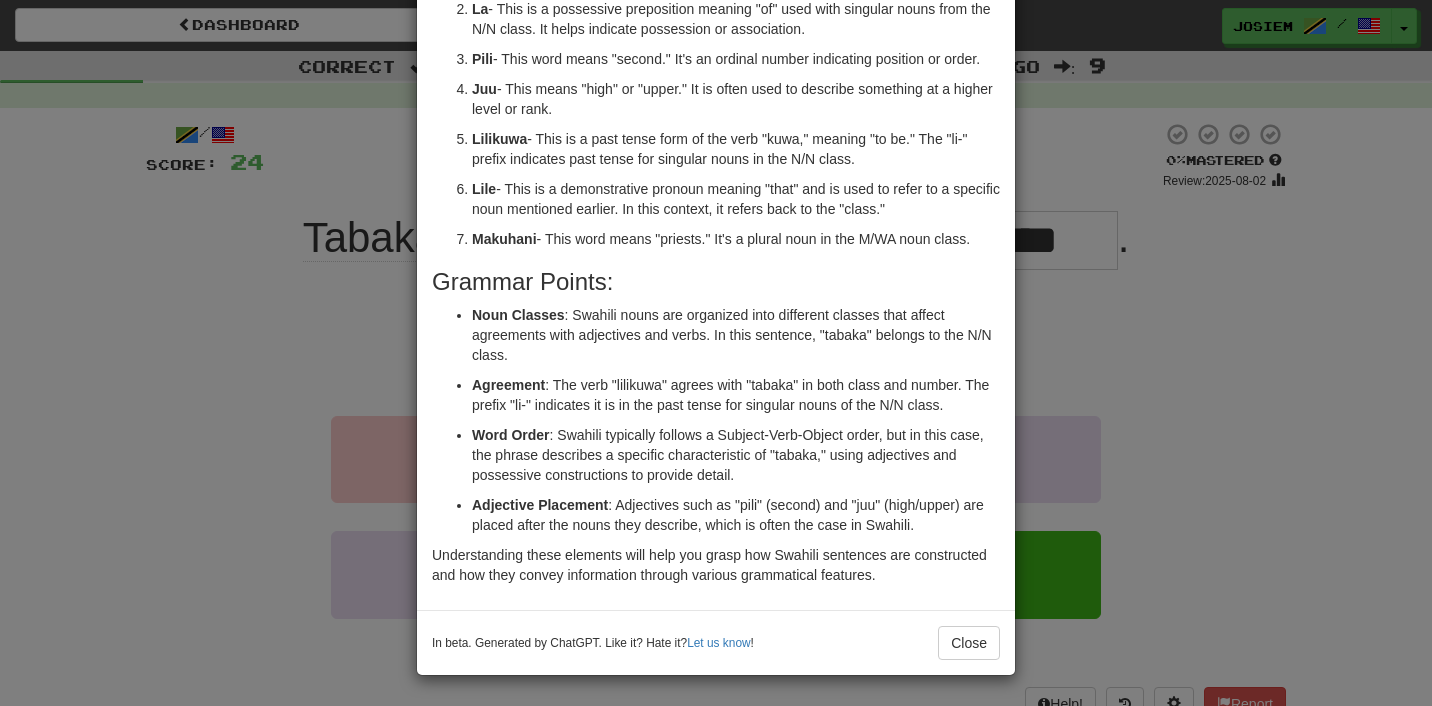 scroll, scrollTop: 198, scrollLeft: 0, axis: vertical 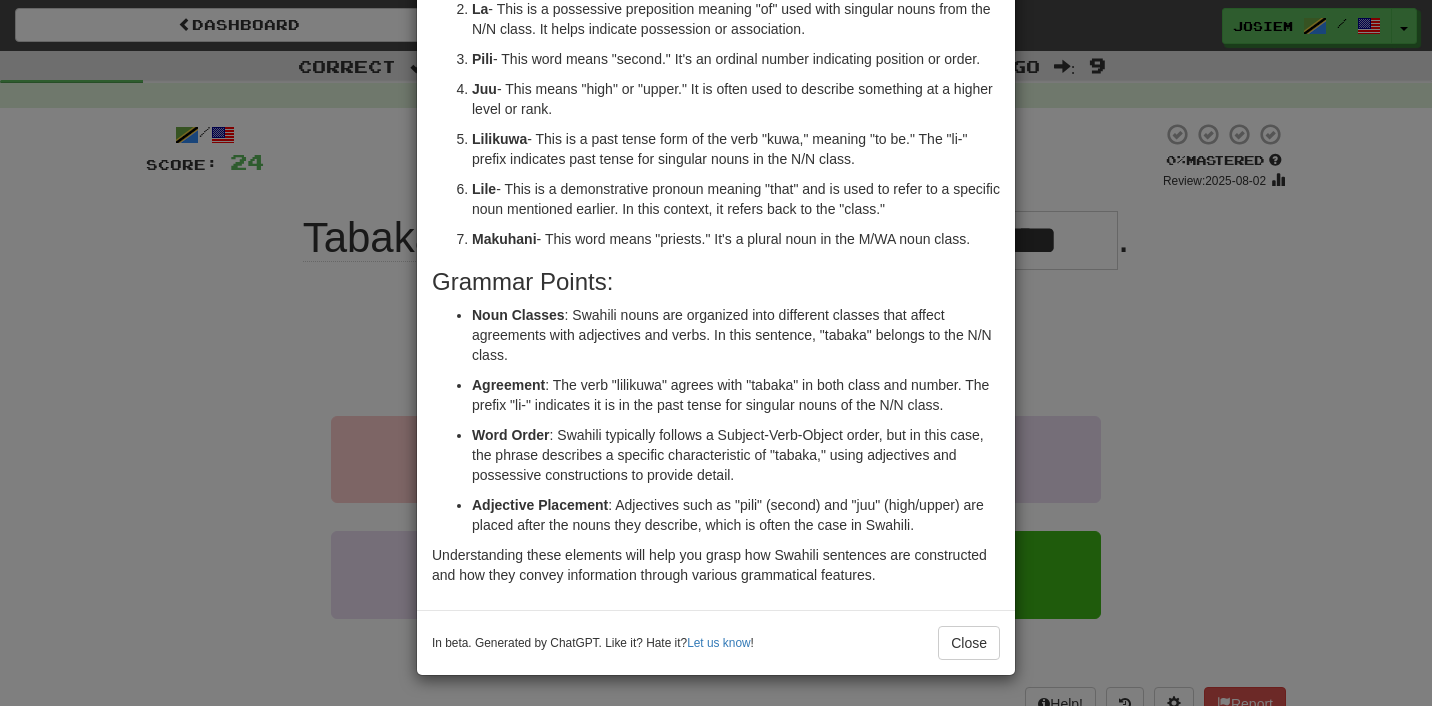 click on "Close" at bounding box center [969, 643] 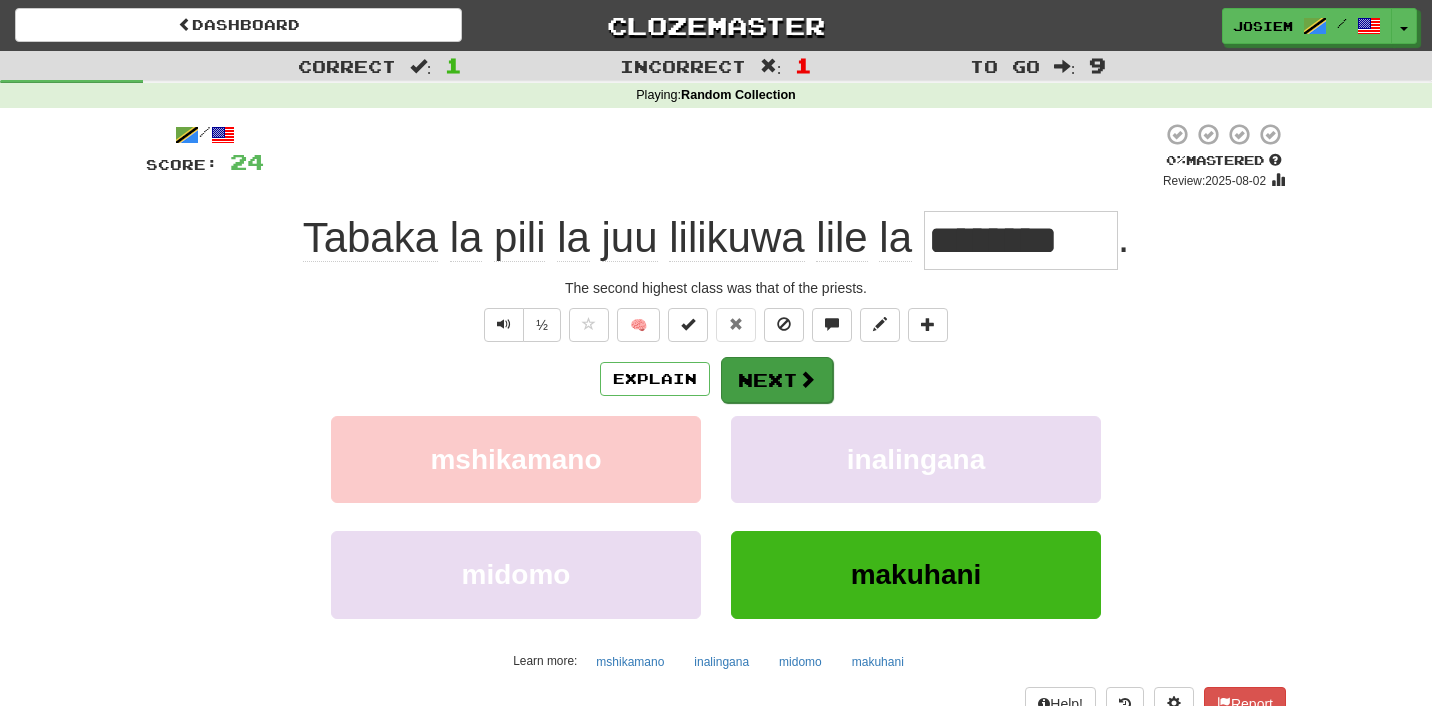 click on "Next" at bounding box center [777, 380] 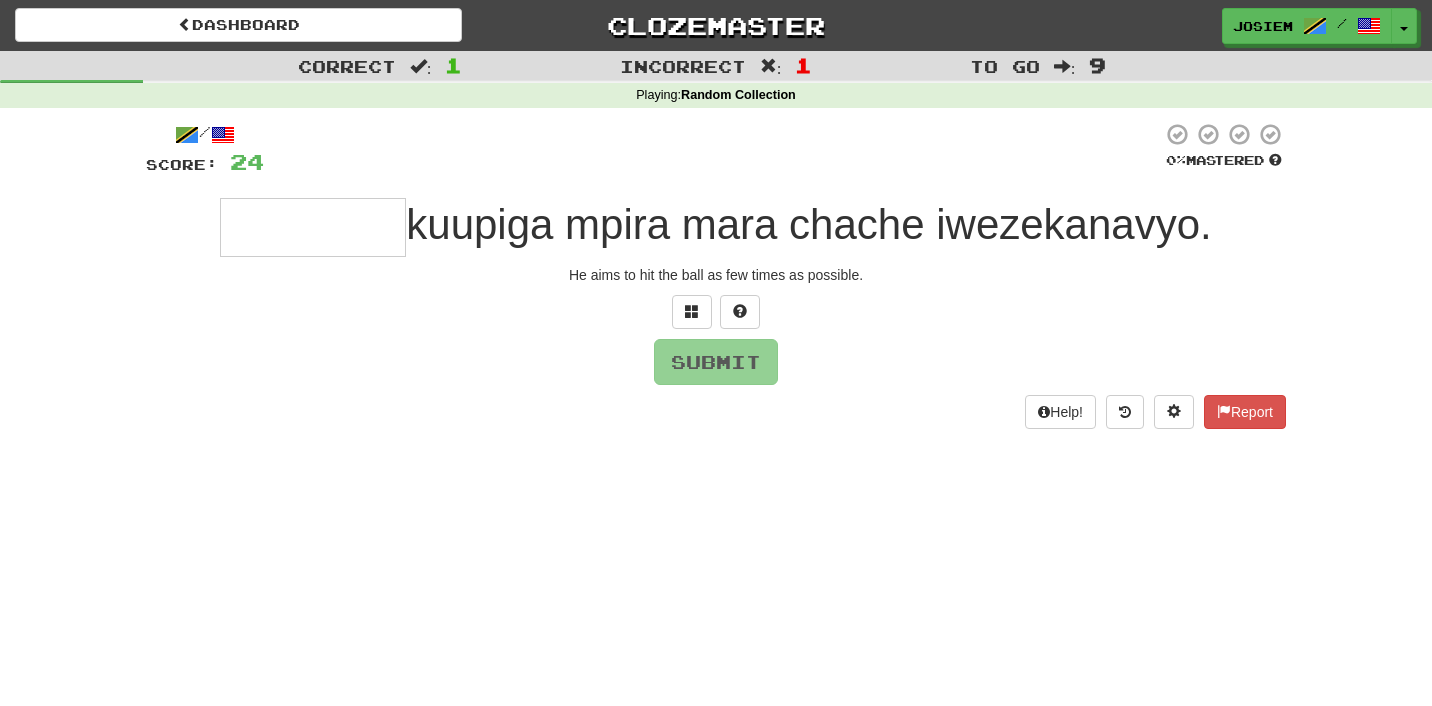 scroll, scrollTop: 0, scrollLeft: 0, axis: both 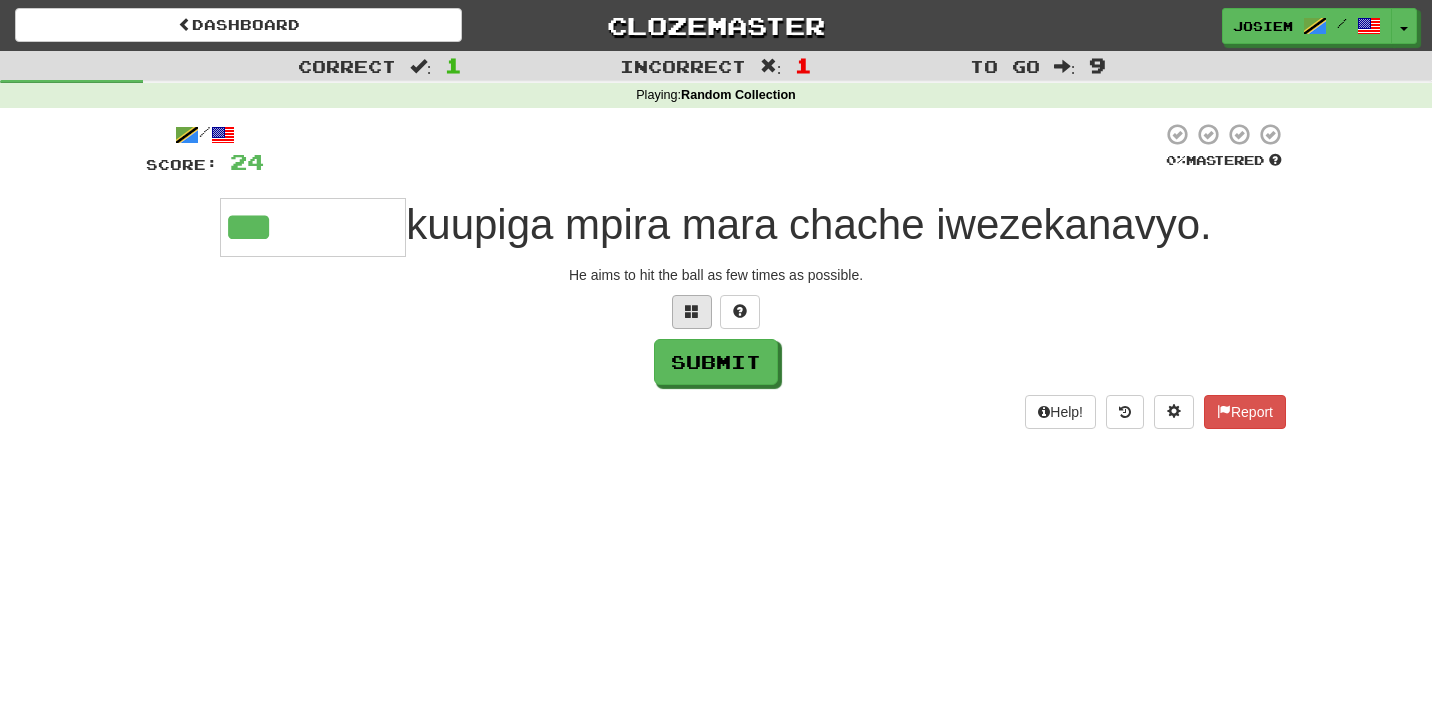 click at bounding box center (692, 311) 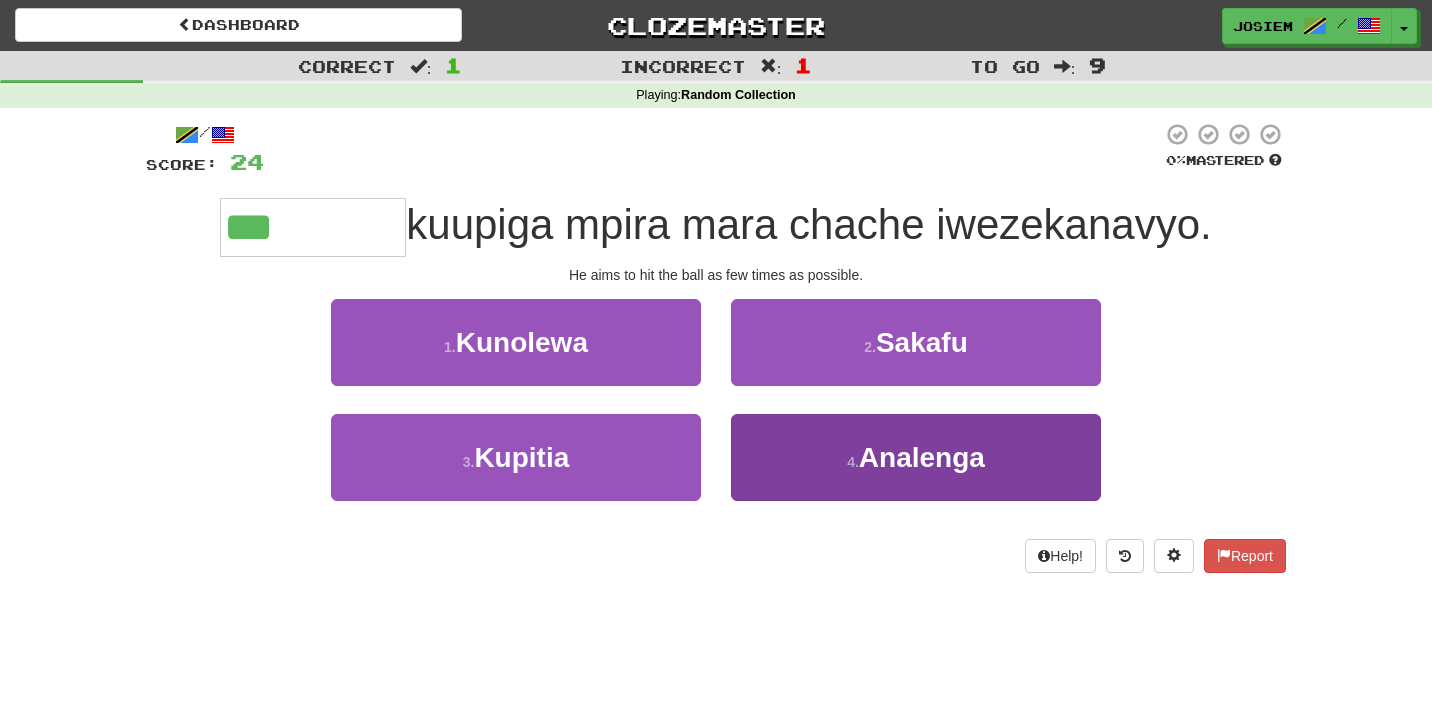 click on "4 . Analenga" at bounding box center (916, 457) 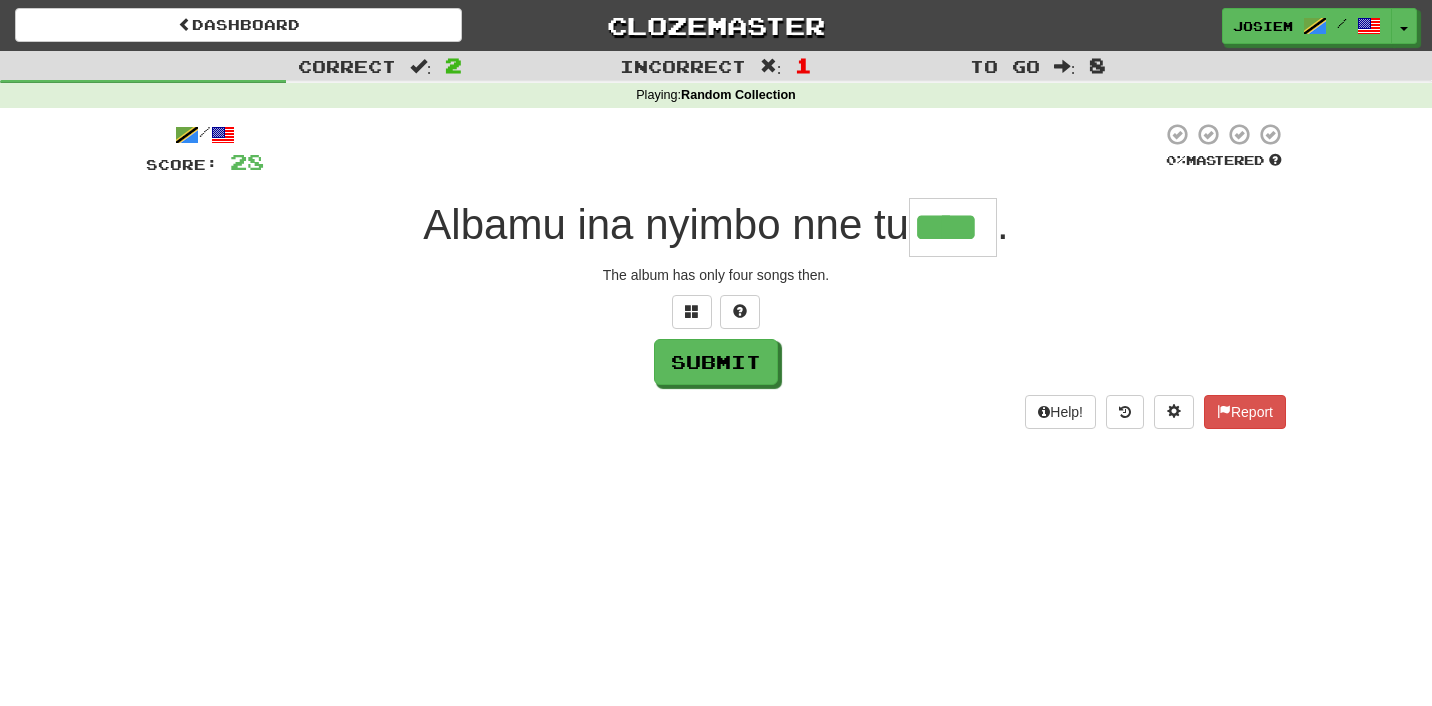 type on "****" 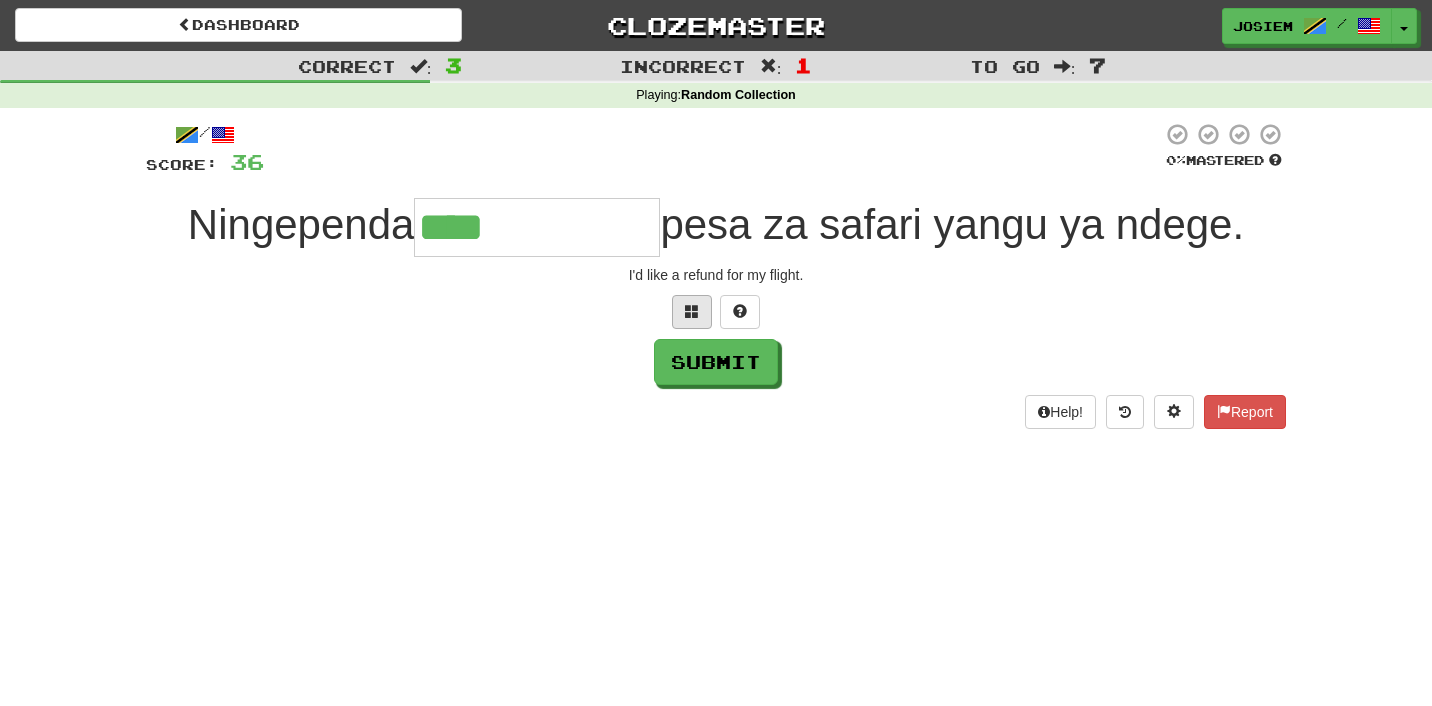 click at bounding box center [692, 311] 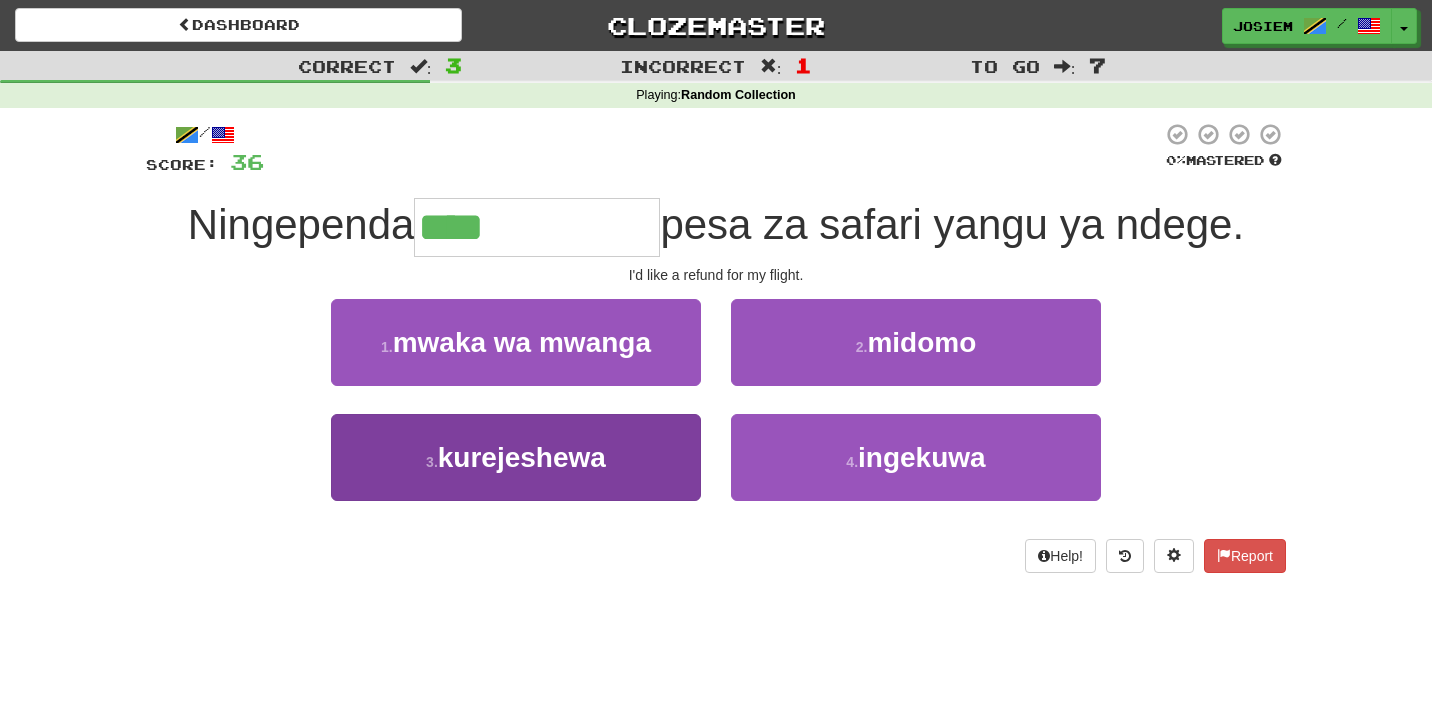 click on "kurejeshewa" at bounding box center [522, 457] 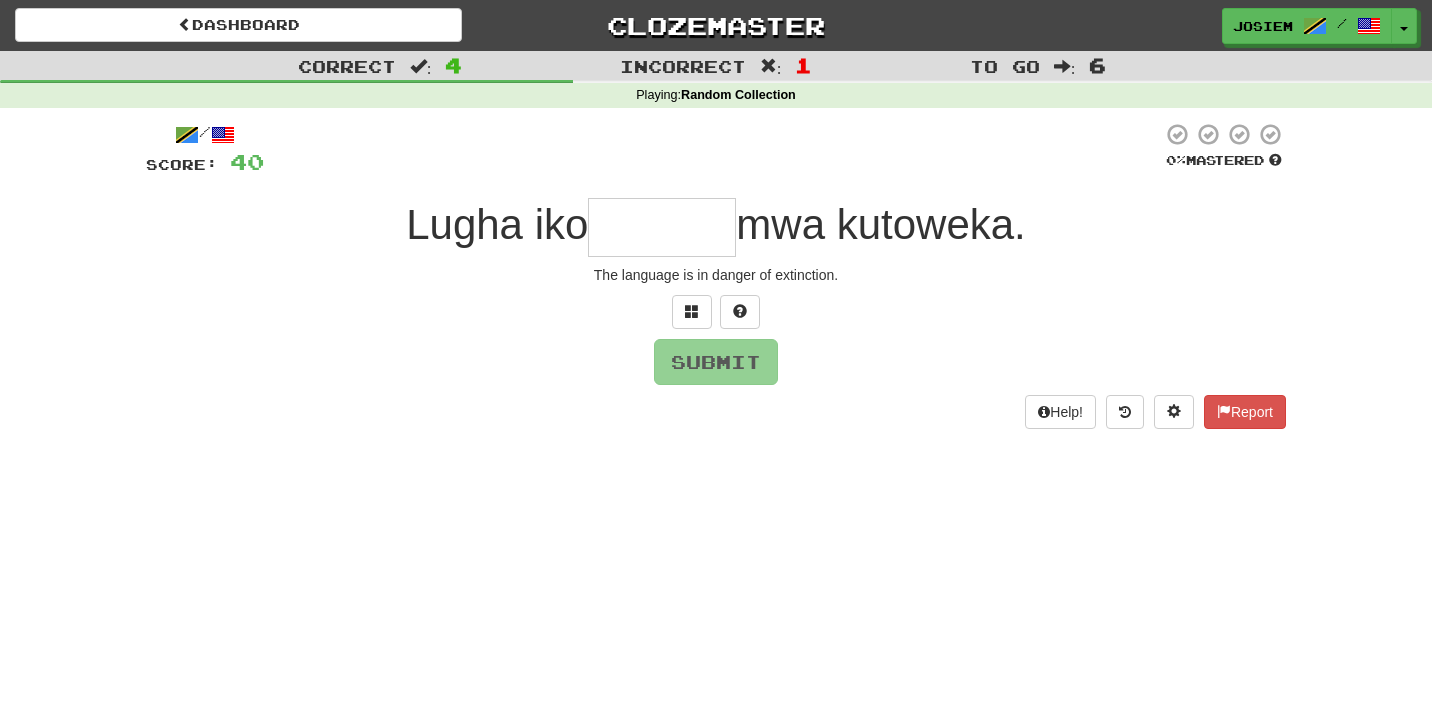 type on "*" 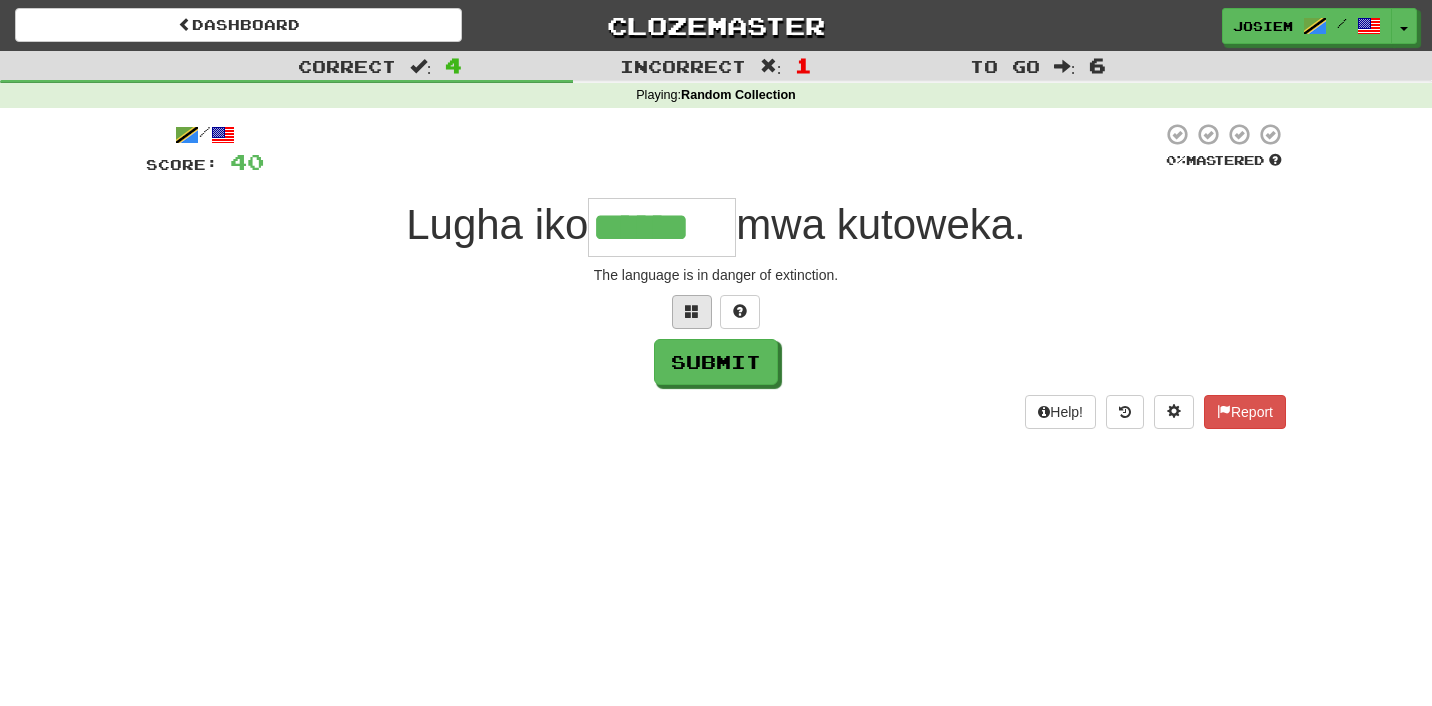 click at bounding box center [692, 312] 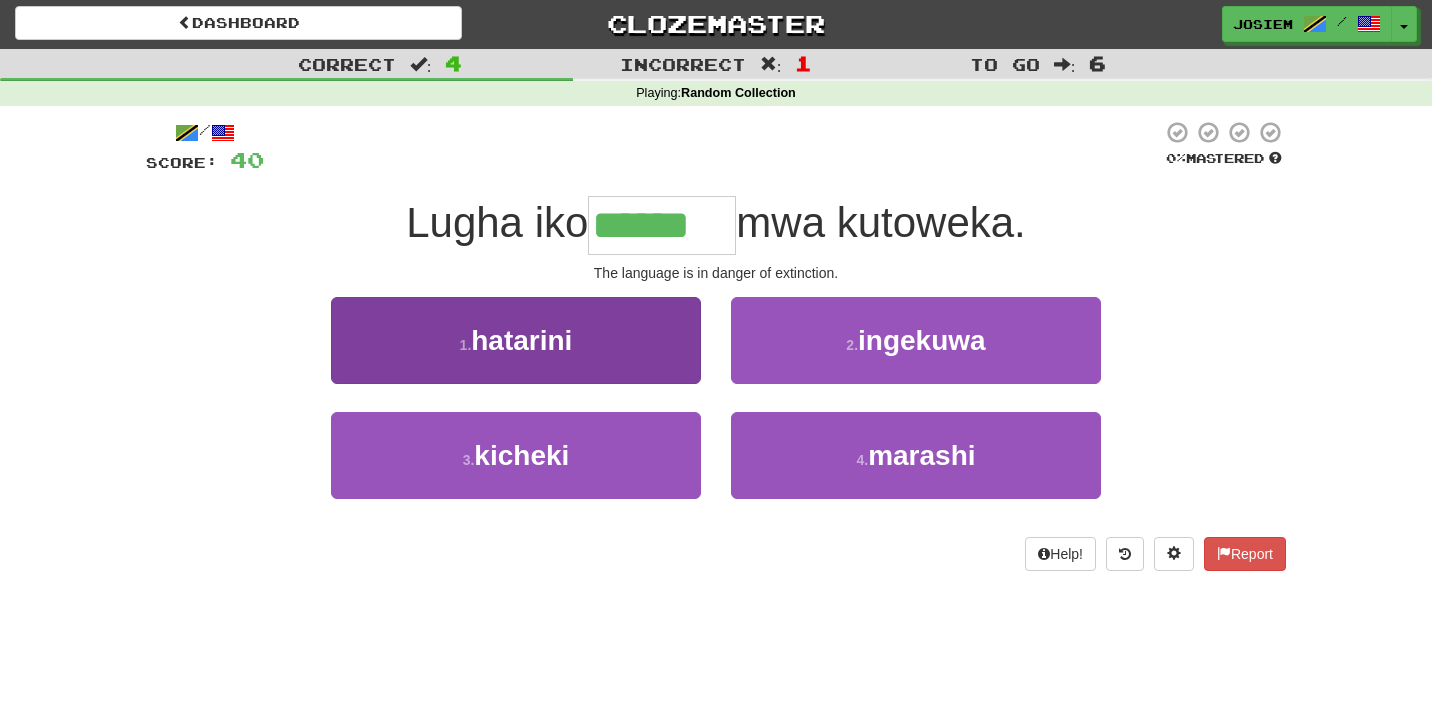 click on "1 . hatarini" at bounding box center [516, 340] 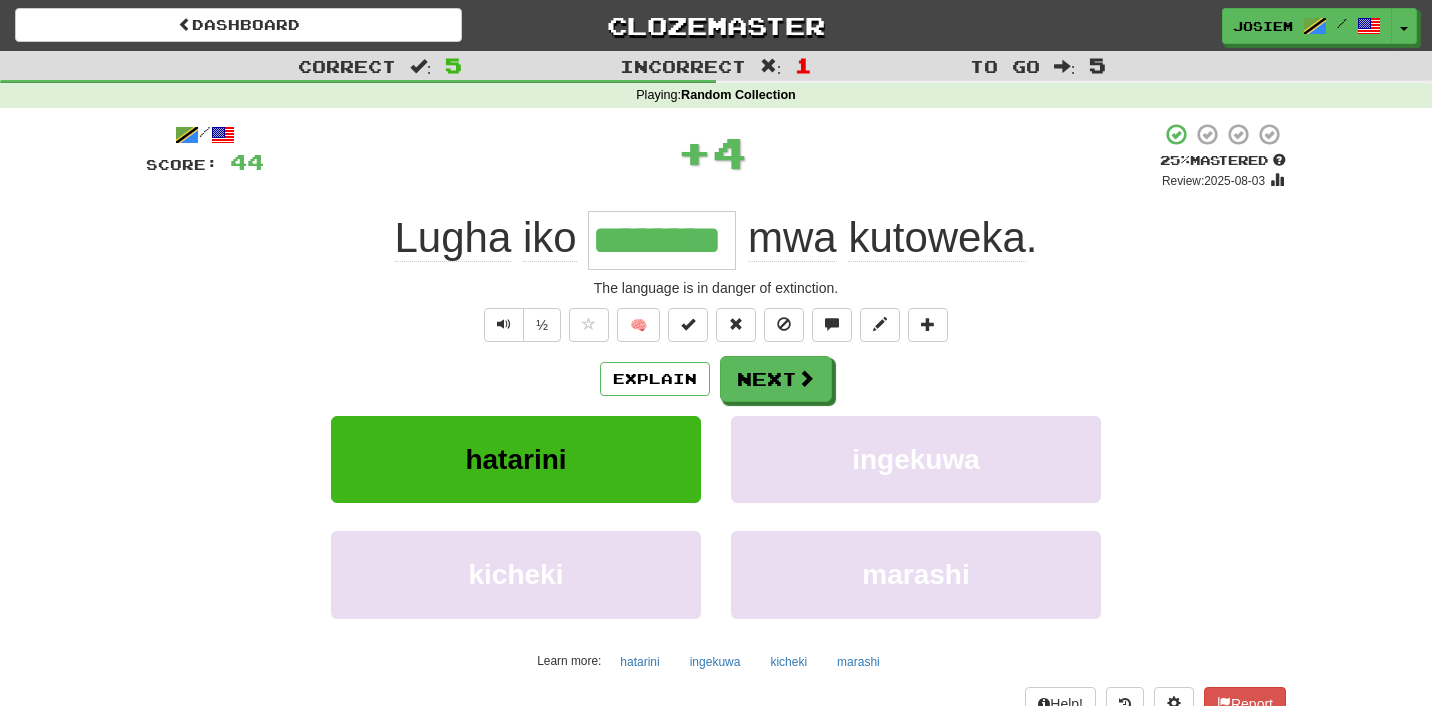 scroll, scrollTop: 0, scrollLeft: 0, axis: both 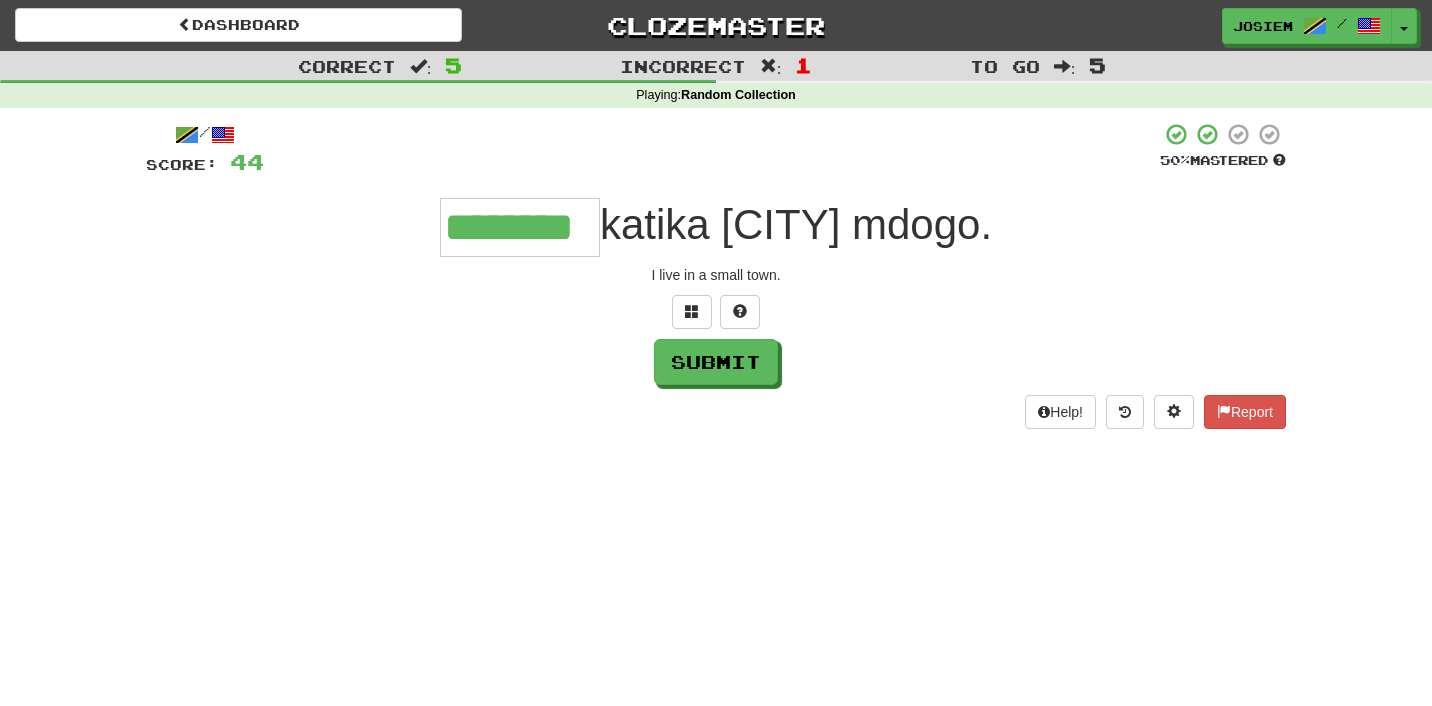 type on "********" 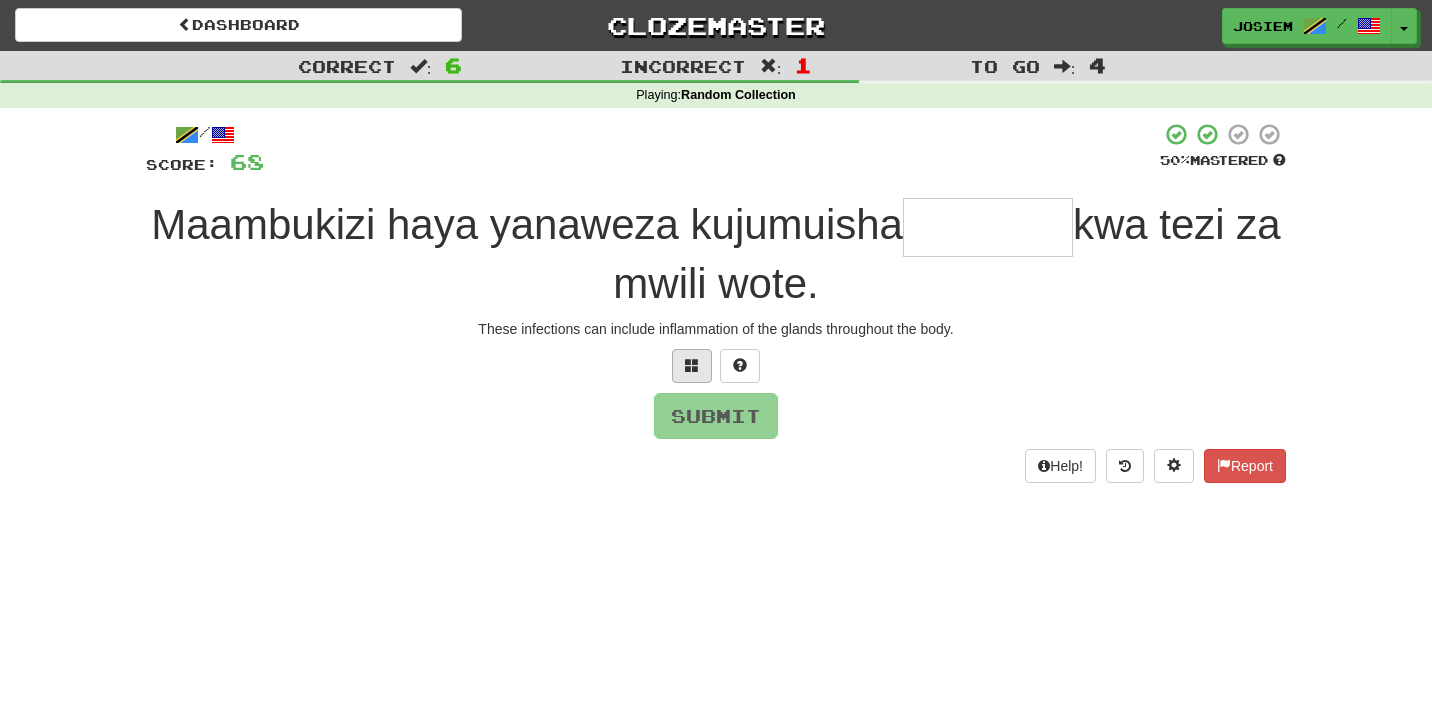 click at bounding box center (692, 366) 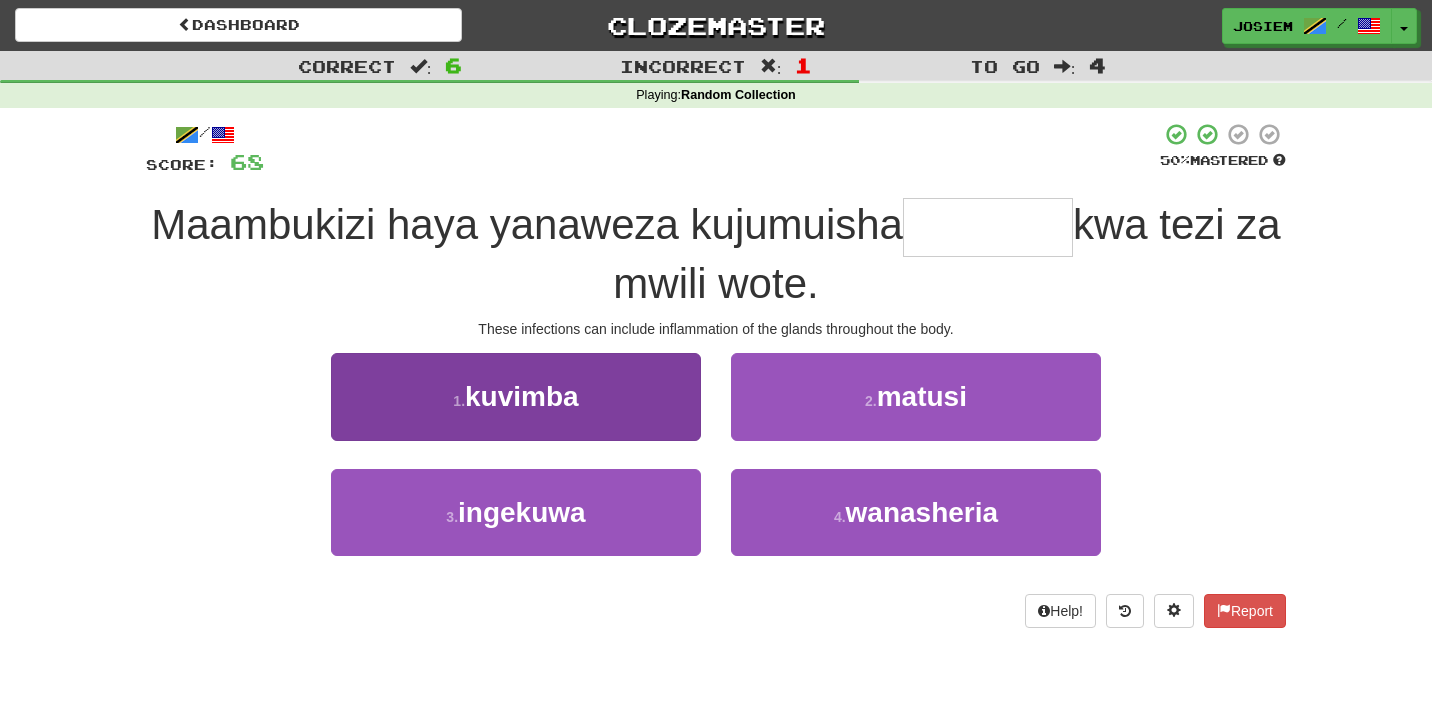 click on "1 . kuvimba" at bounding box center [516, 396] 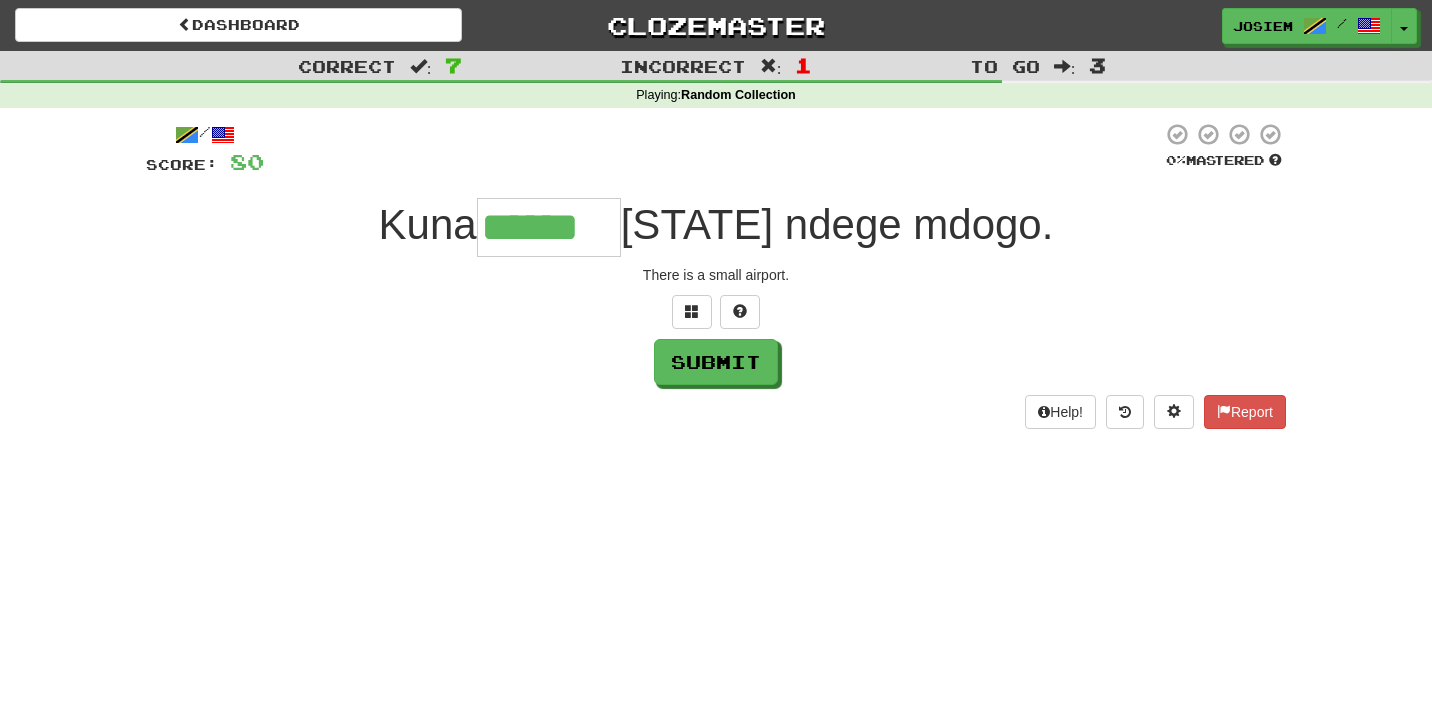 type on "******" 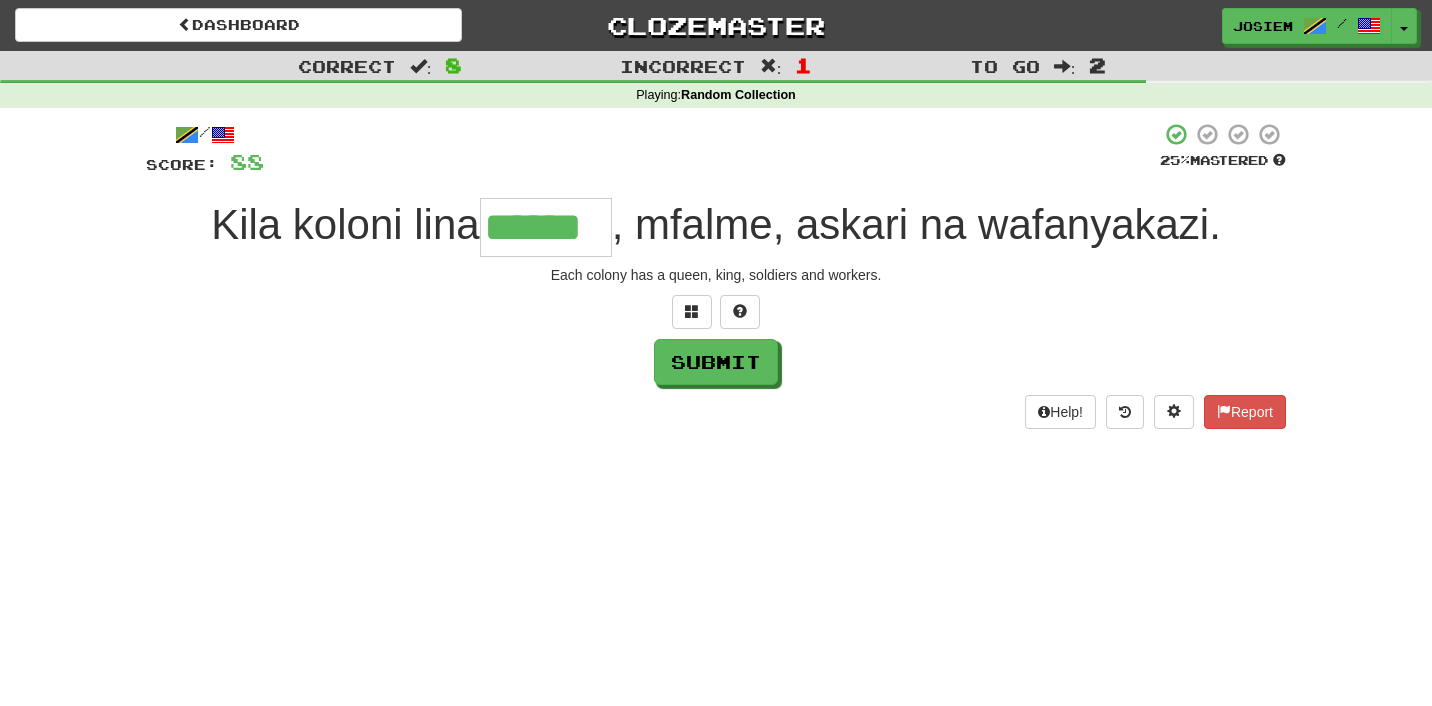 type on "******" 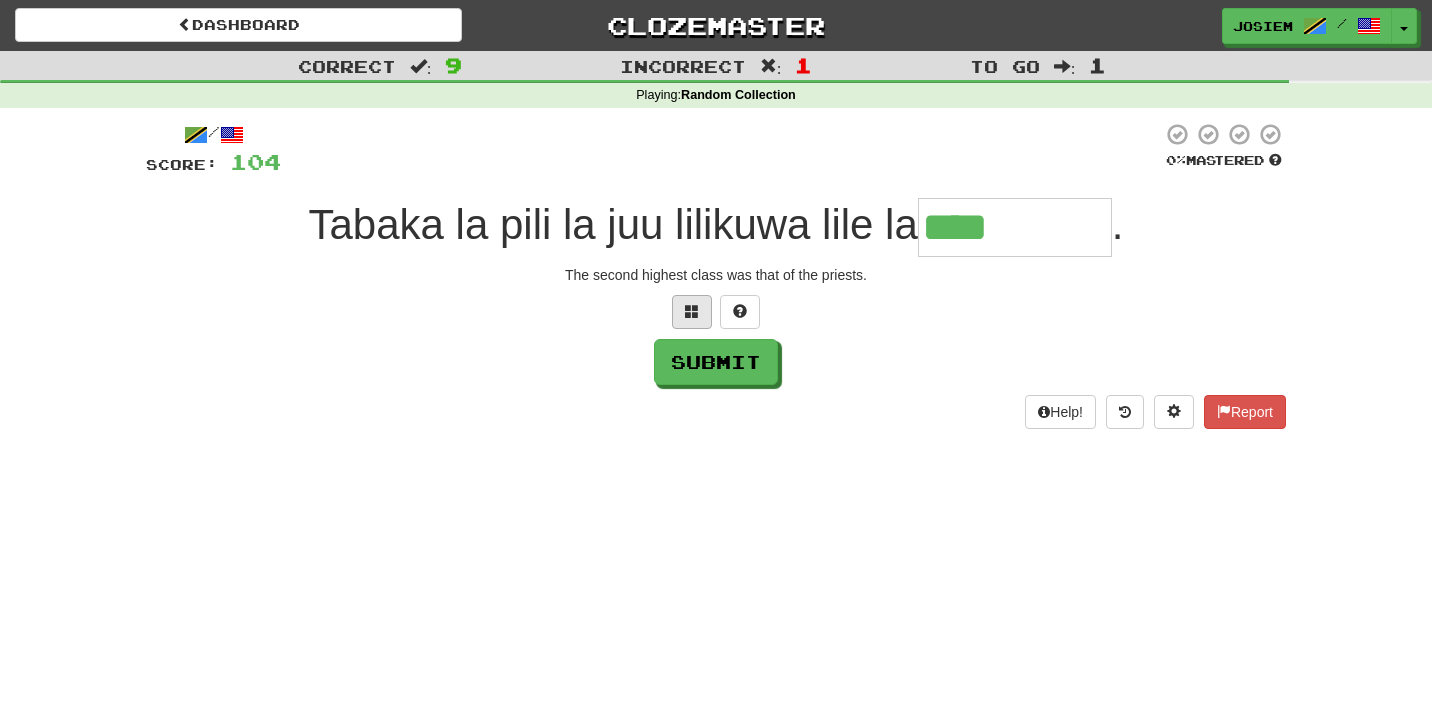 click at bounding box center [692, 311] 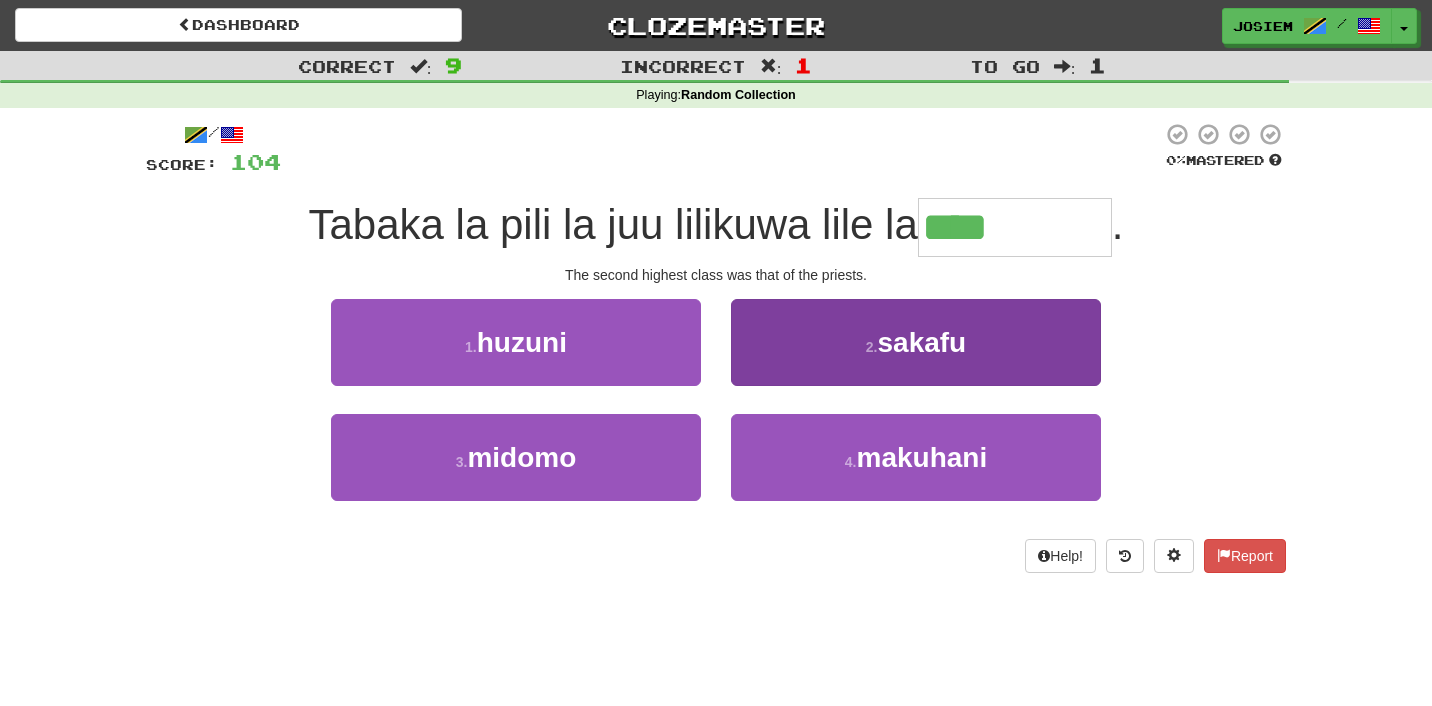 click on "makuhani" at bounding box center [921, 457] 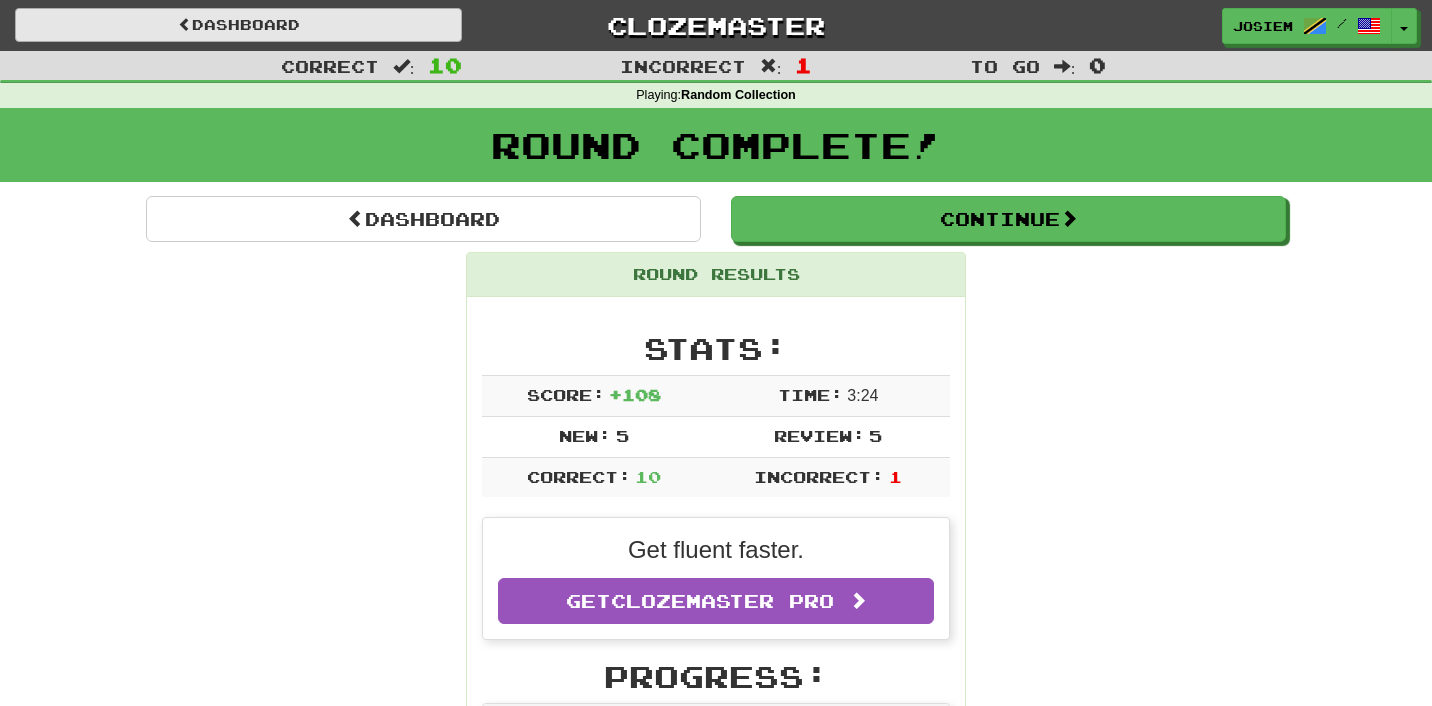 click on "Dashboard" at bounding box center (238, 25) 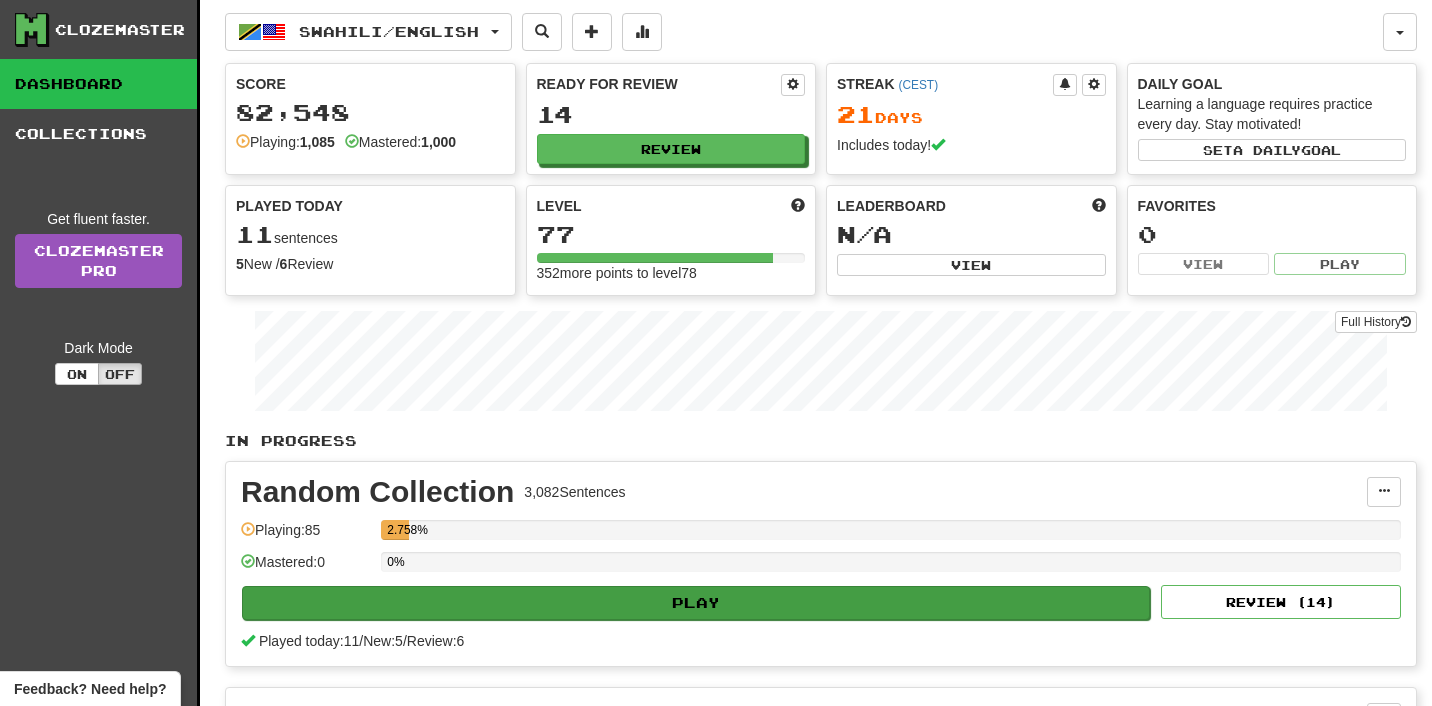 scroll, scrollTop: 0, scrollLeft: 0, axis: both 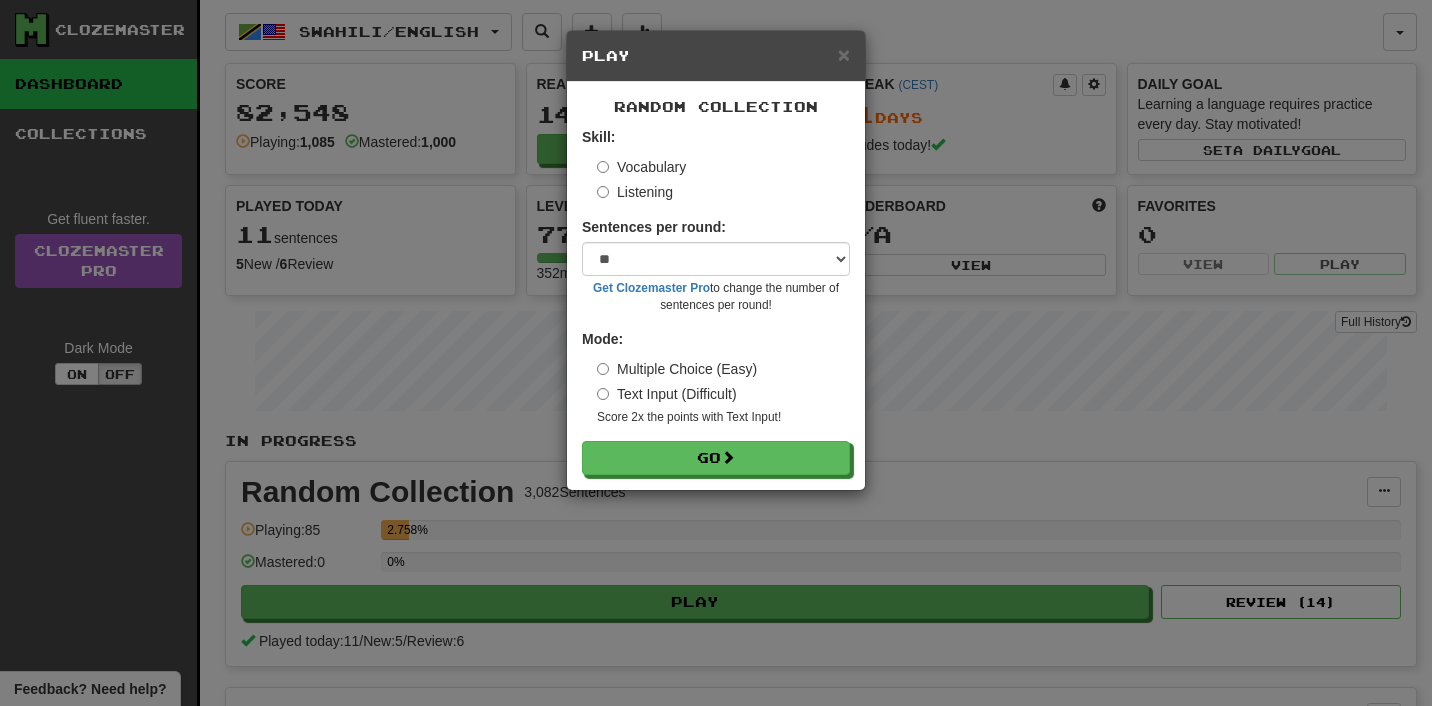click on "Listening" at bounding box center [635, 192] 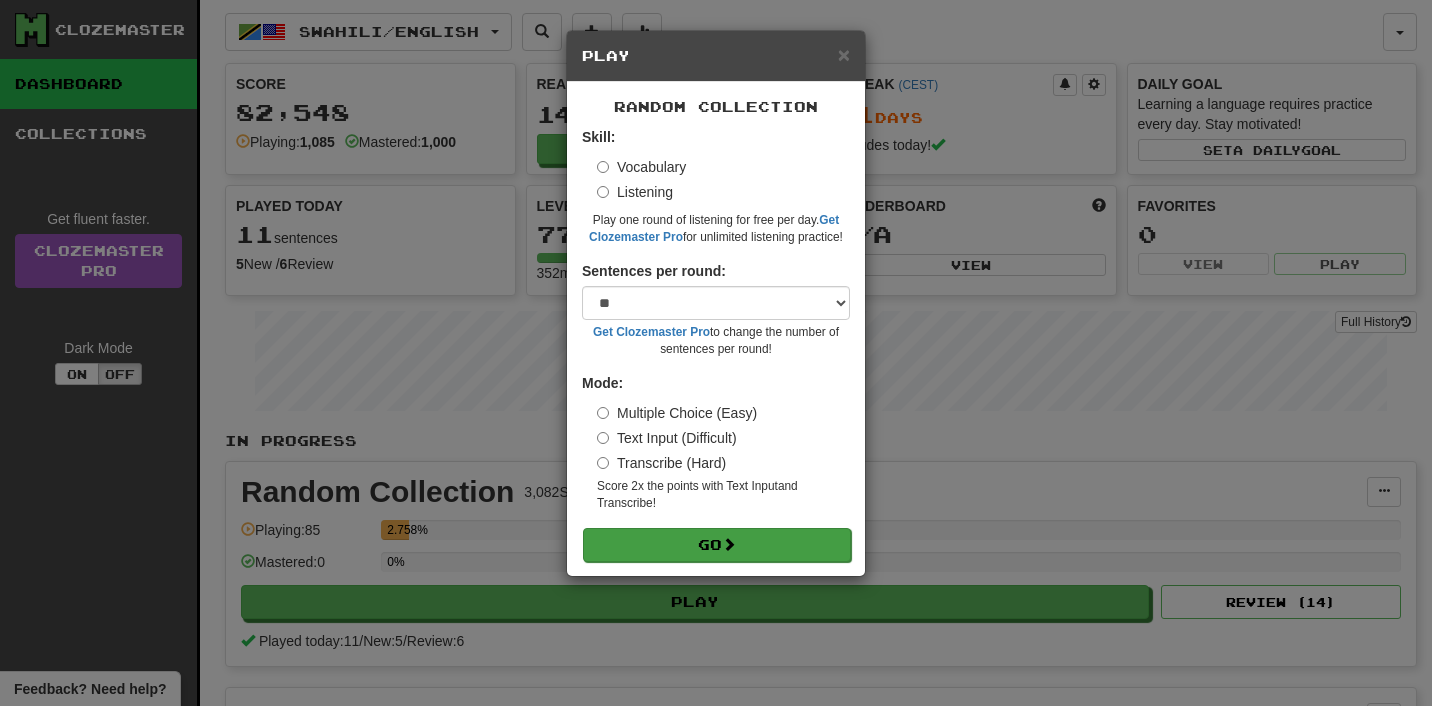 click at bounding box center (729, 544) 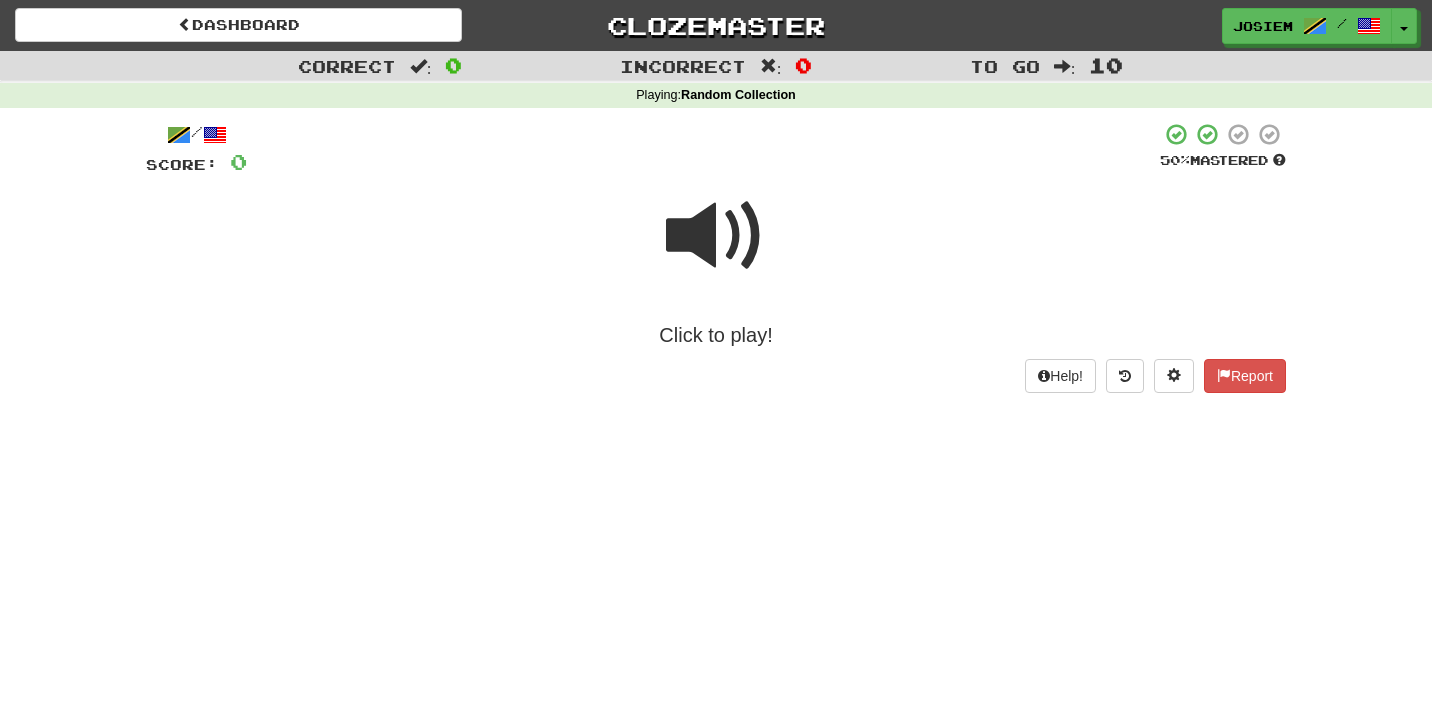 scroll, scrollTop: 0, scrollLeft: 0, axis: both 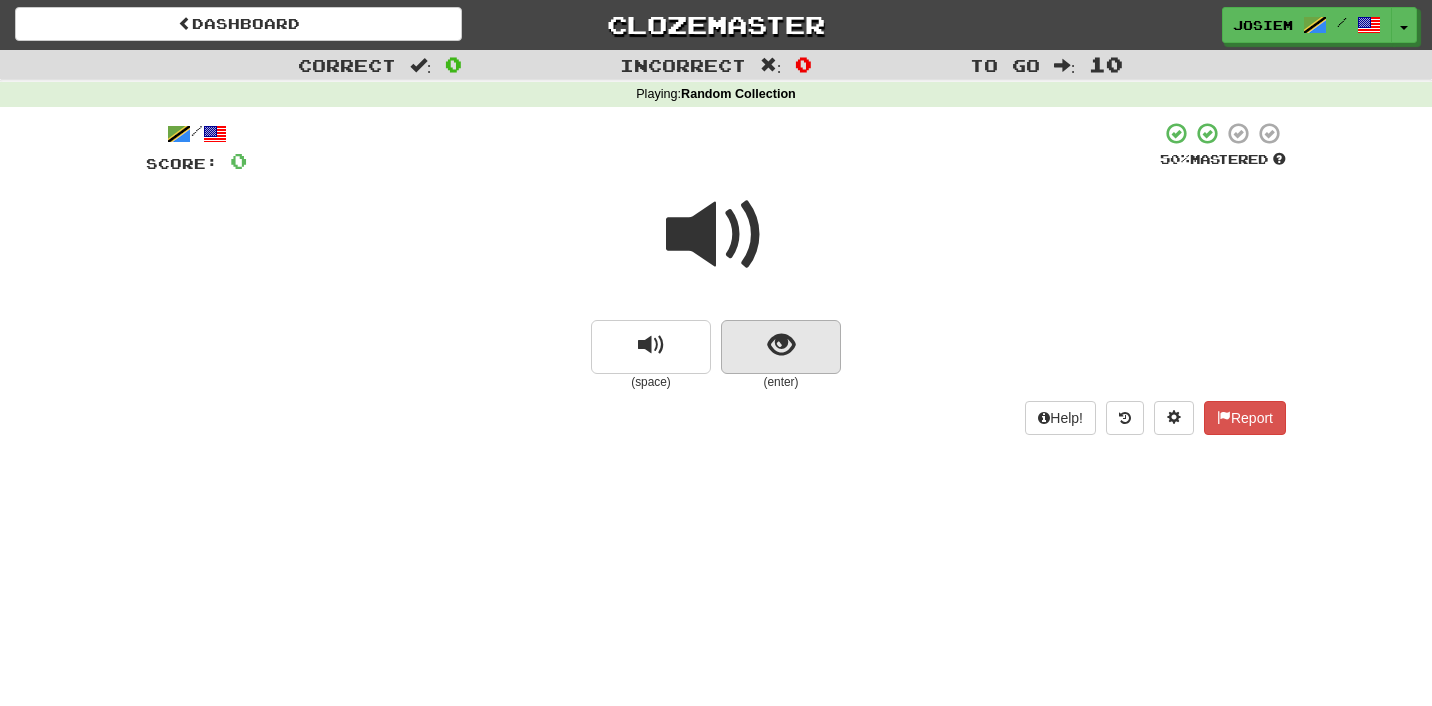 click at bounding box center (781, 345) 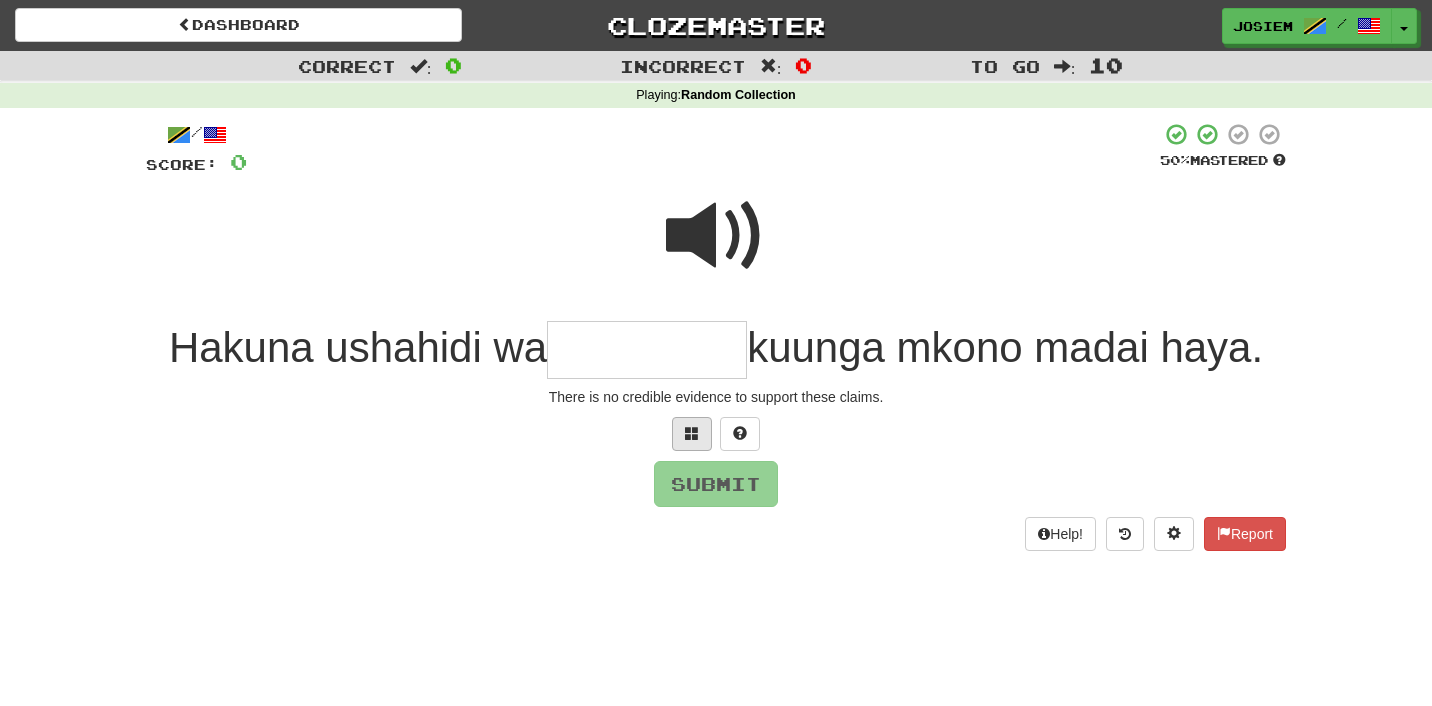 click at bounding box center (692, 433) 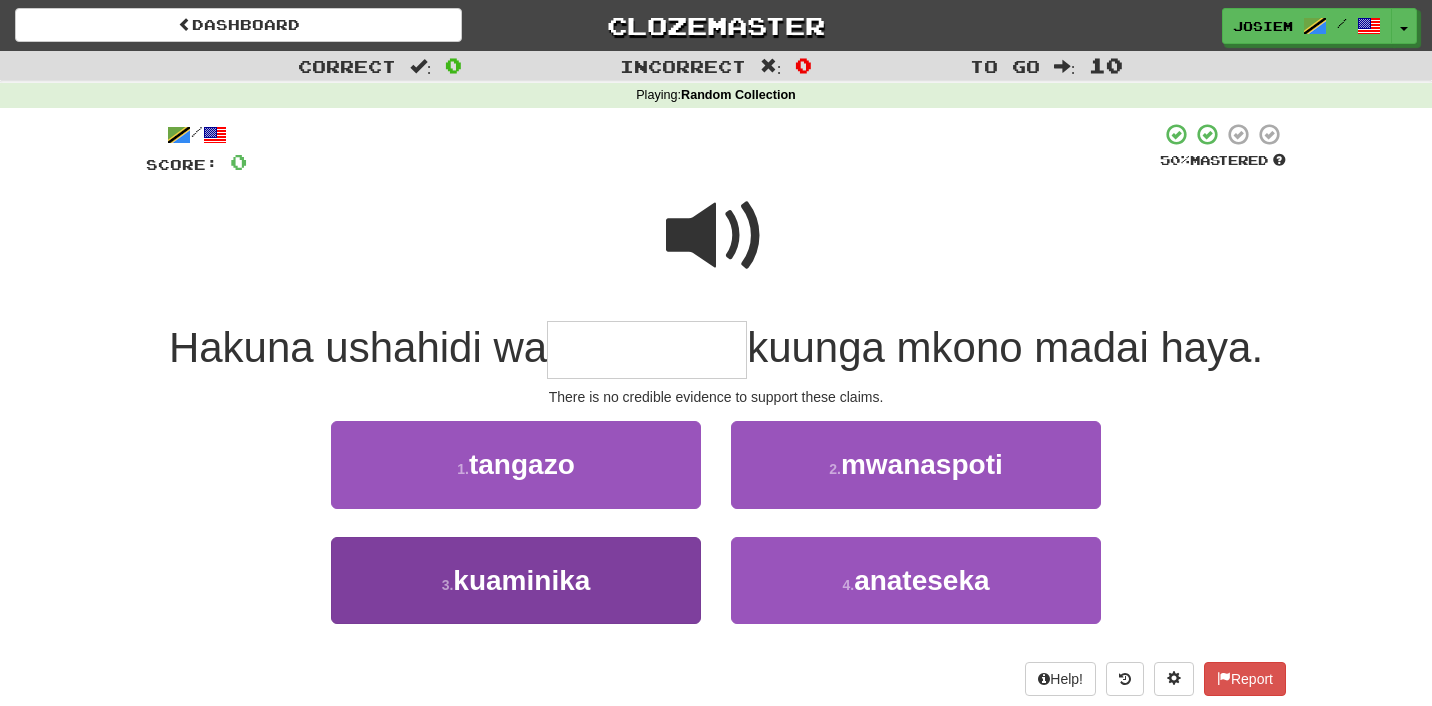 click on "kuaminika" at bounding box center [521, 580] 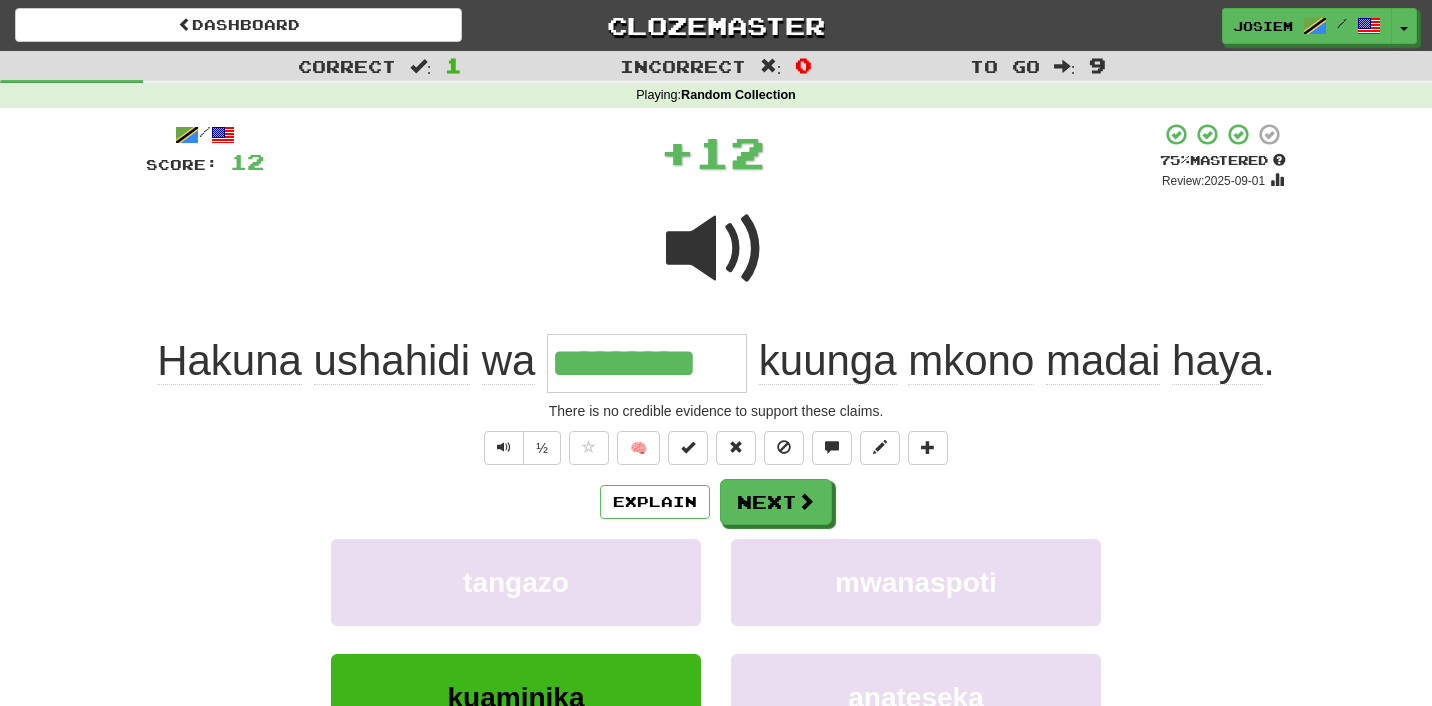 type on "*********" 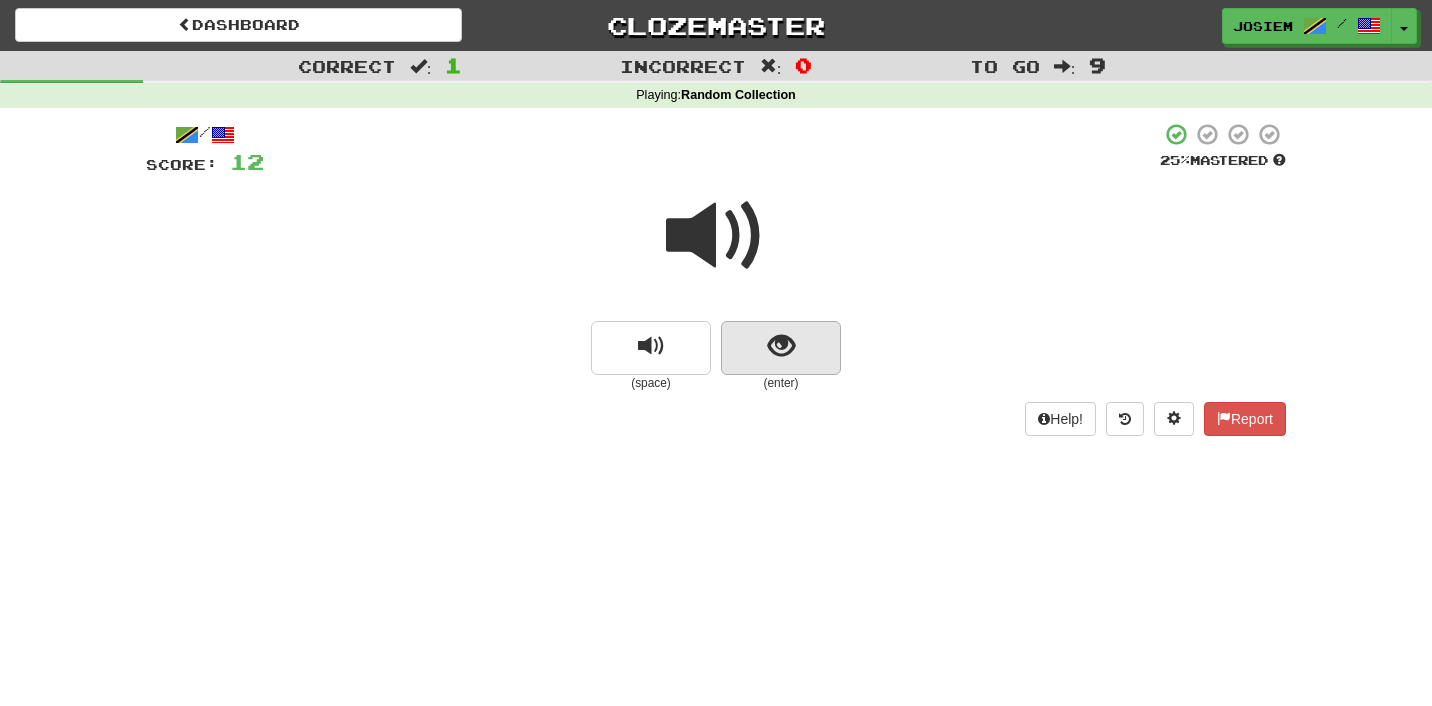 click at bounding box center [781, 346] 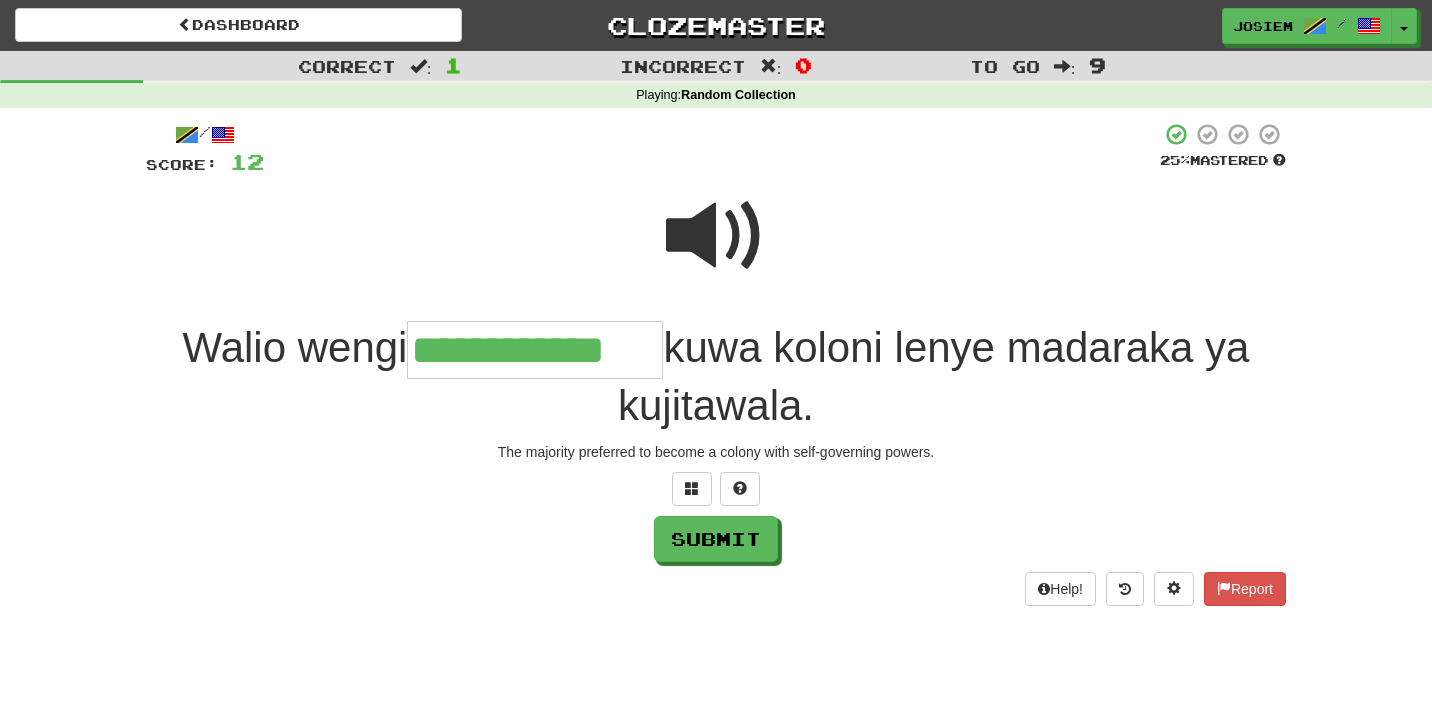 type on "**********" 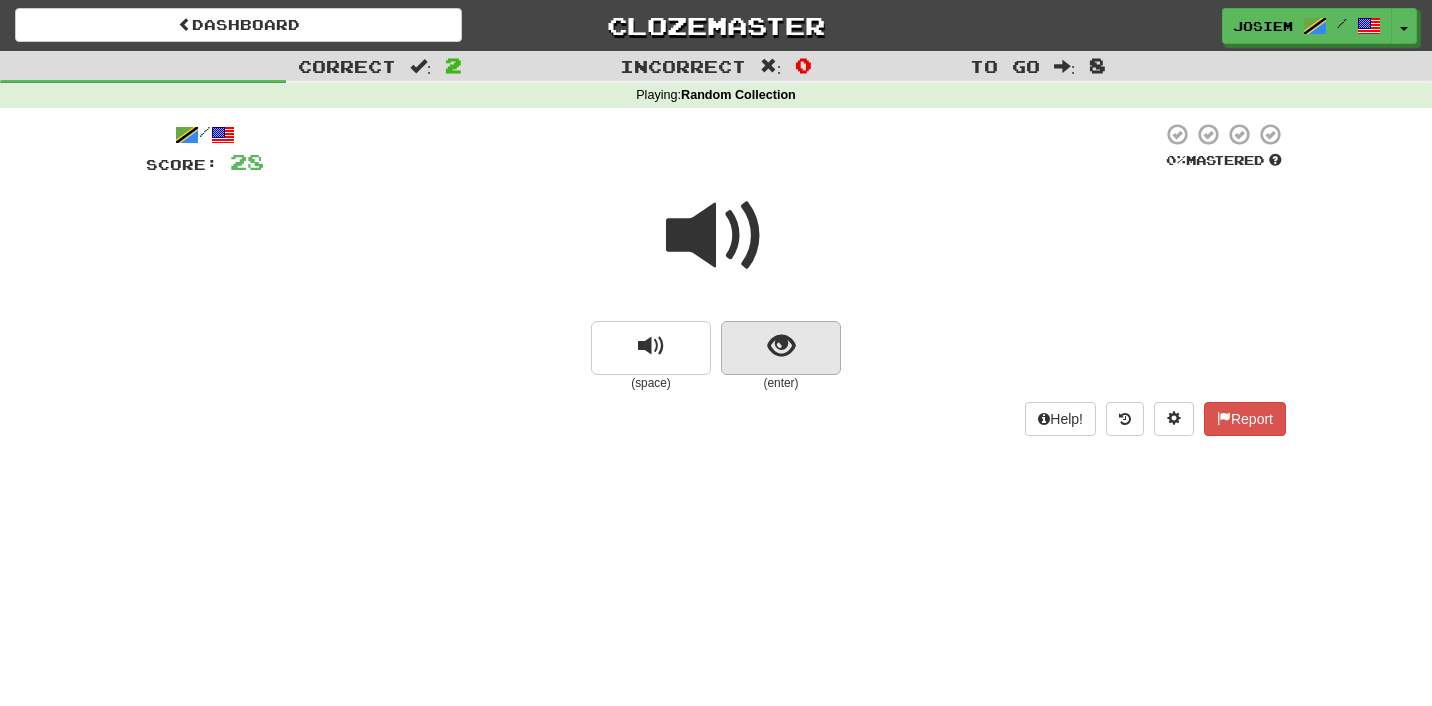 click at bounding box center (781, 346) 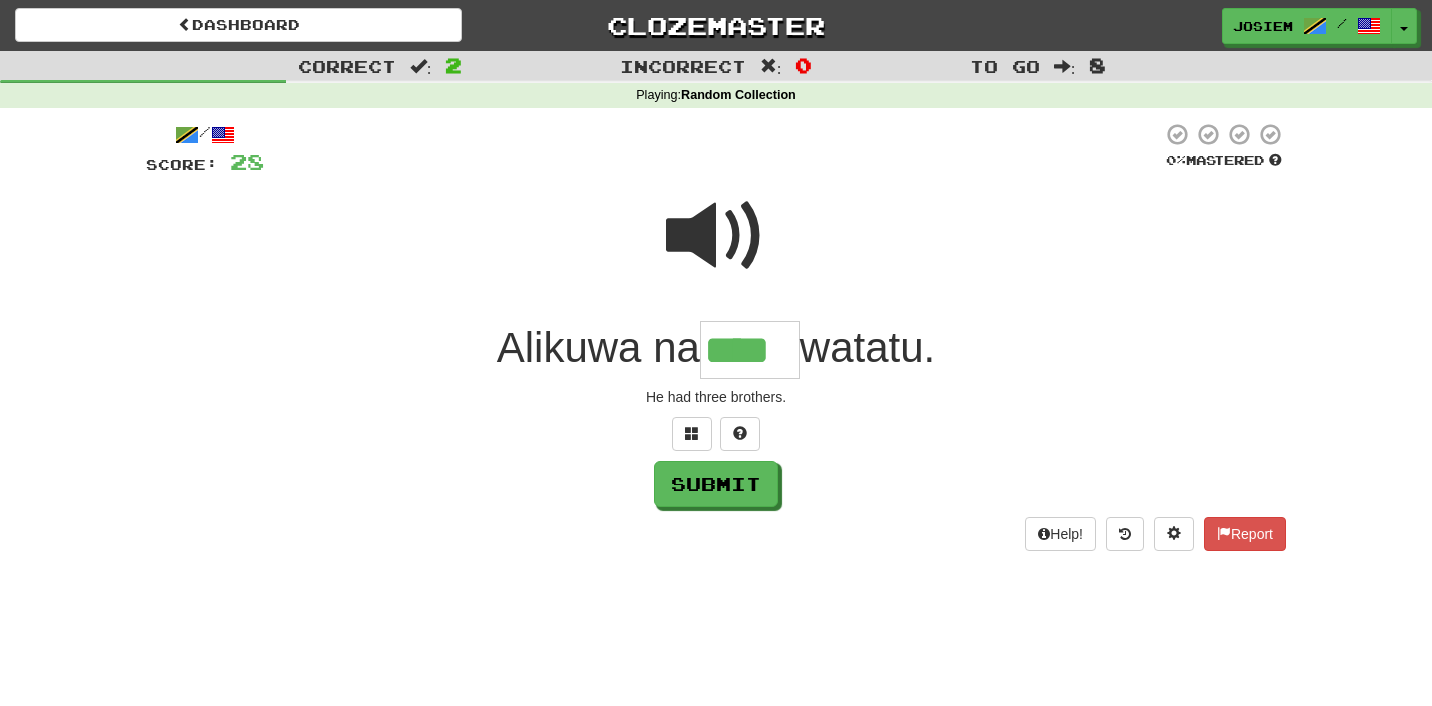 type on "****" 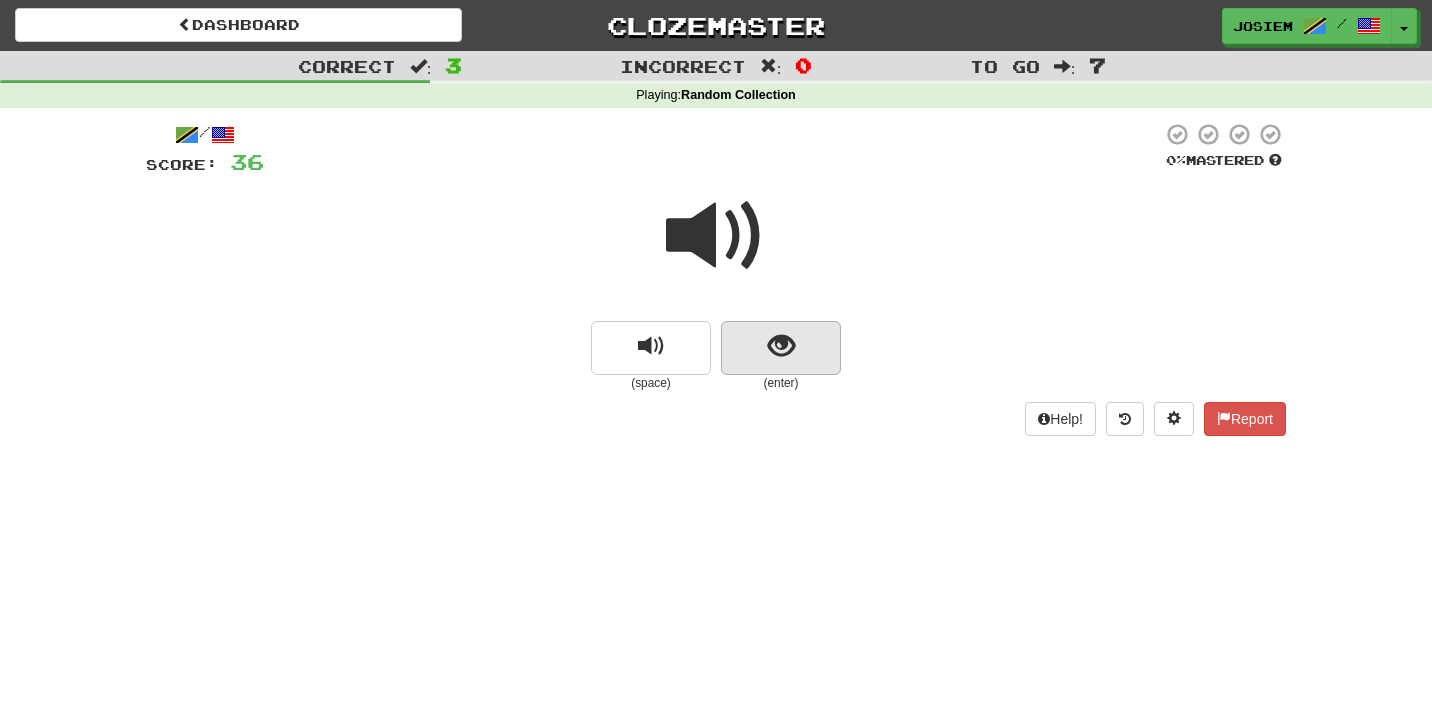 click at bounding box center [781, 346] 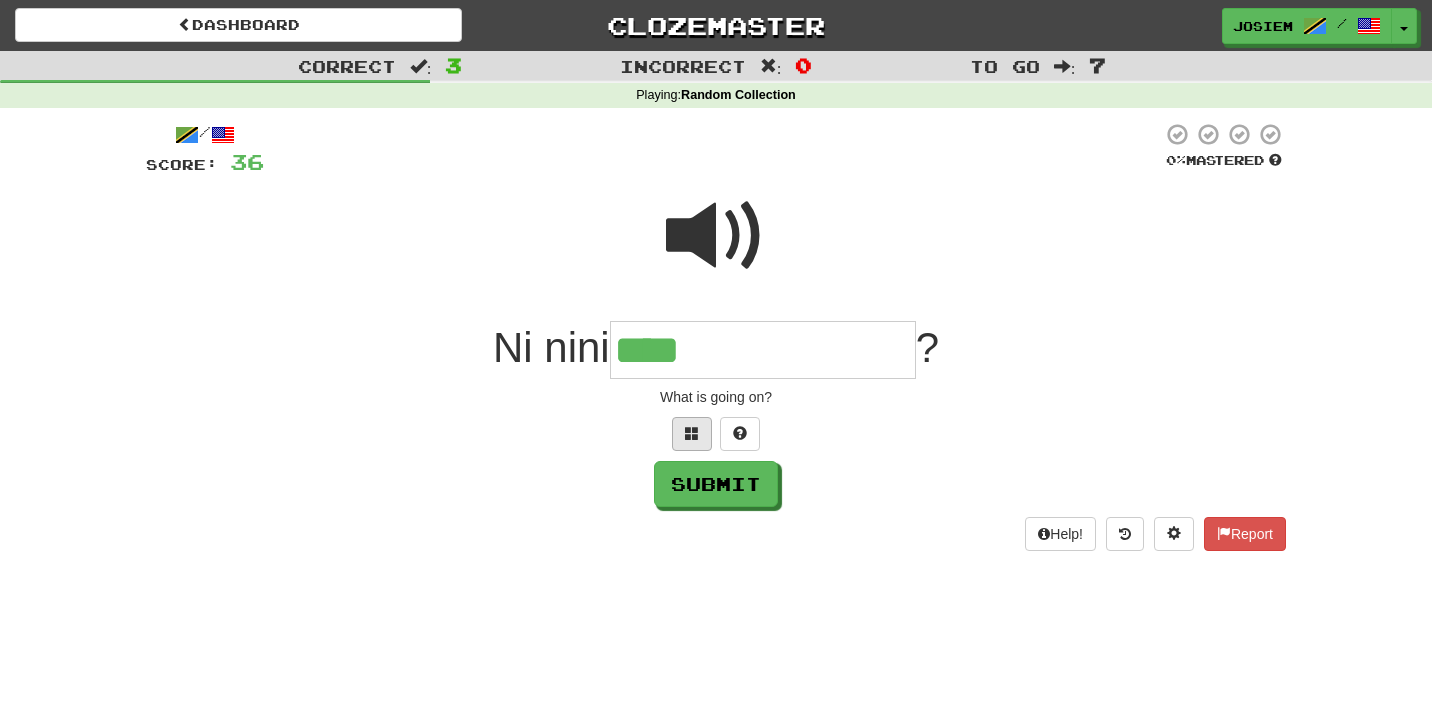 click at bounding box center [692, 433] 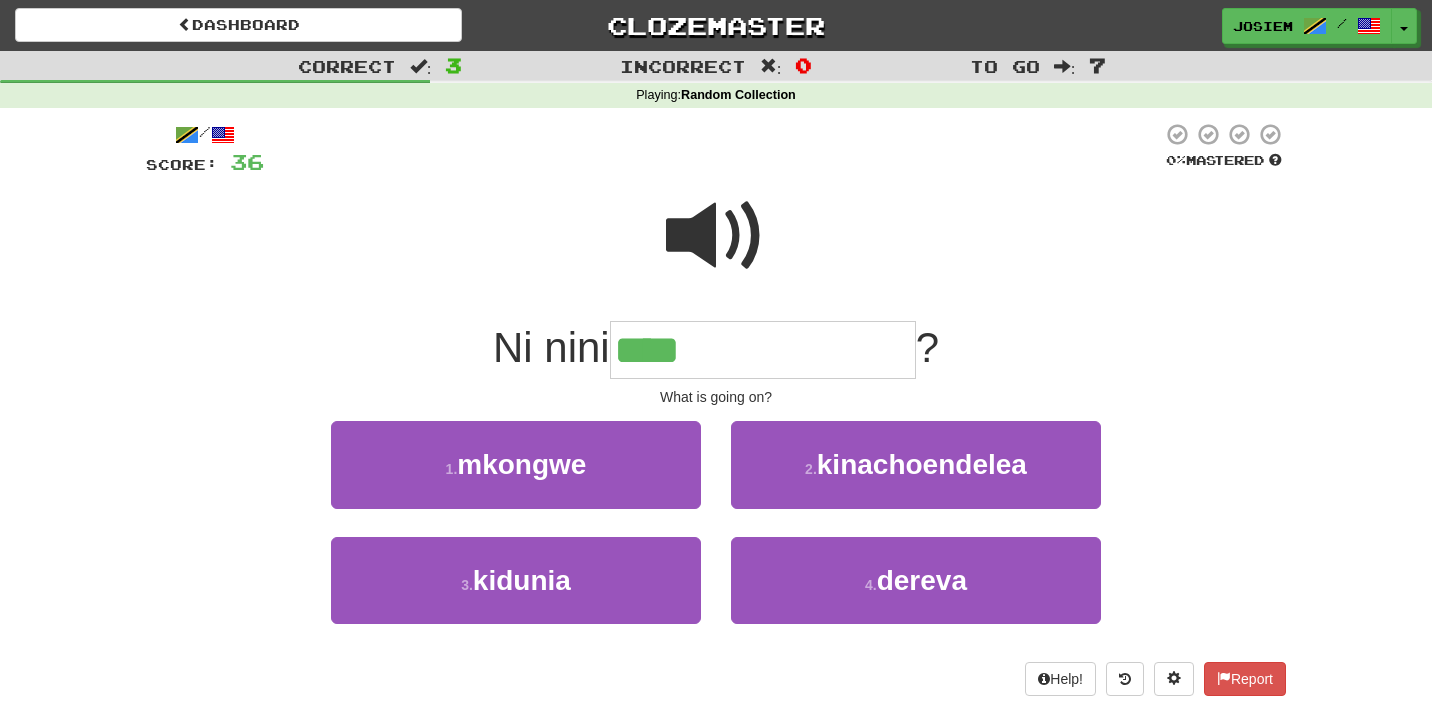 click on "2 ." at bounding box center [811, 469] 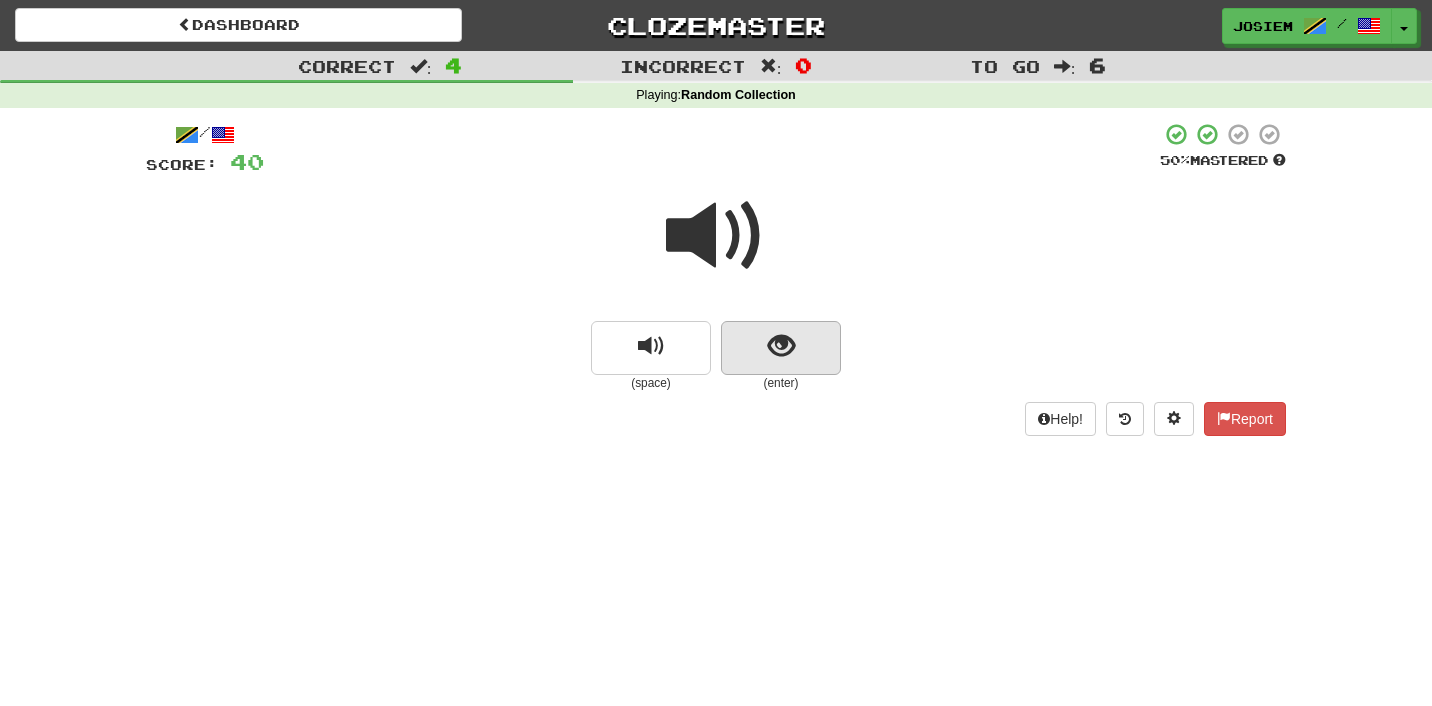 click at bounding box center (781, 348) 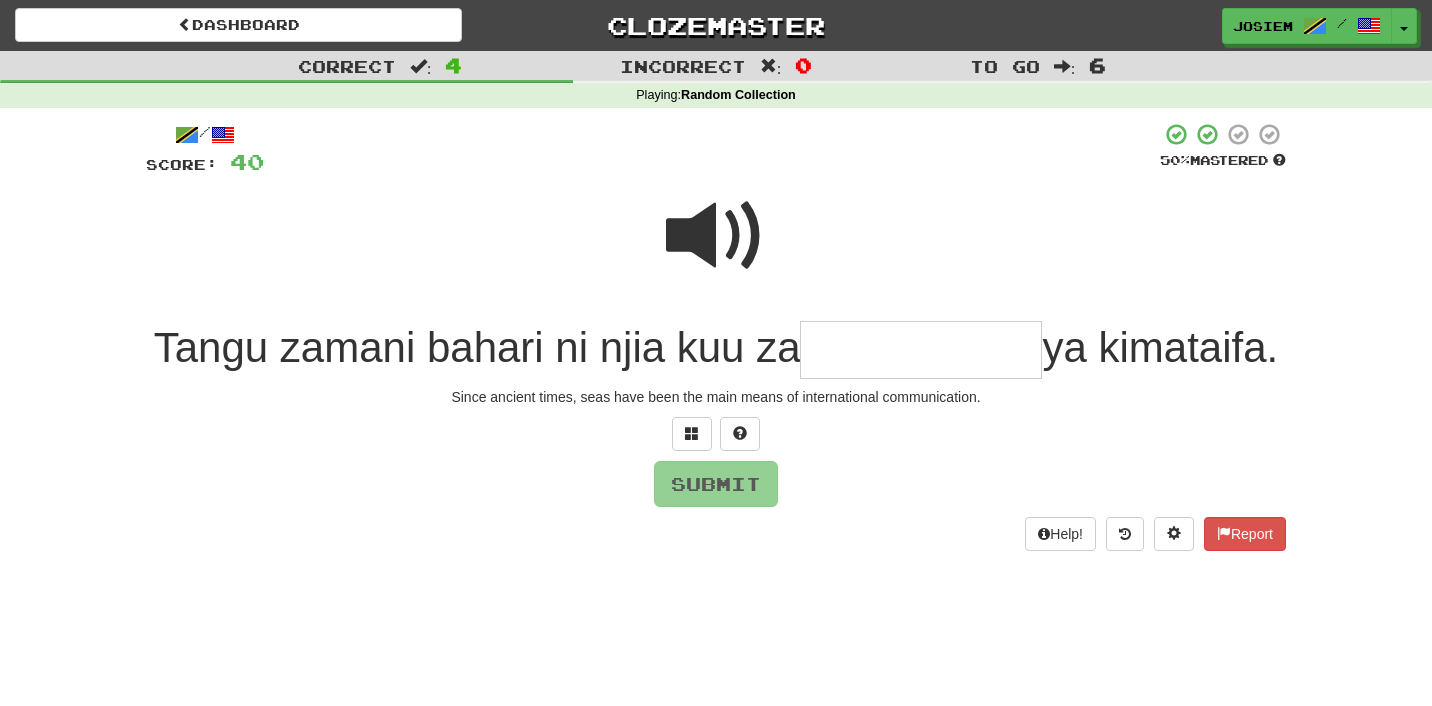 type on "*" 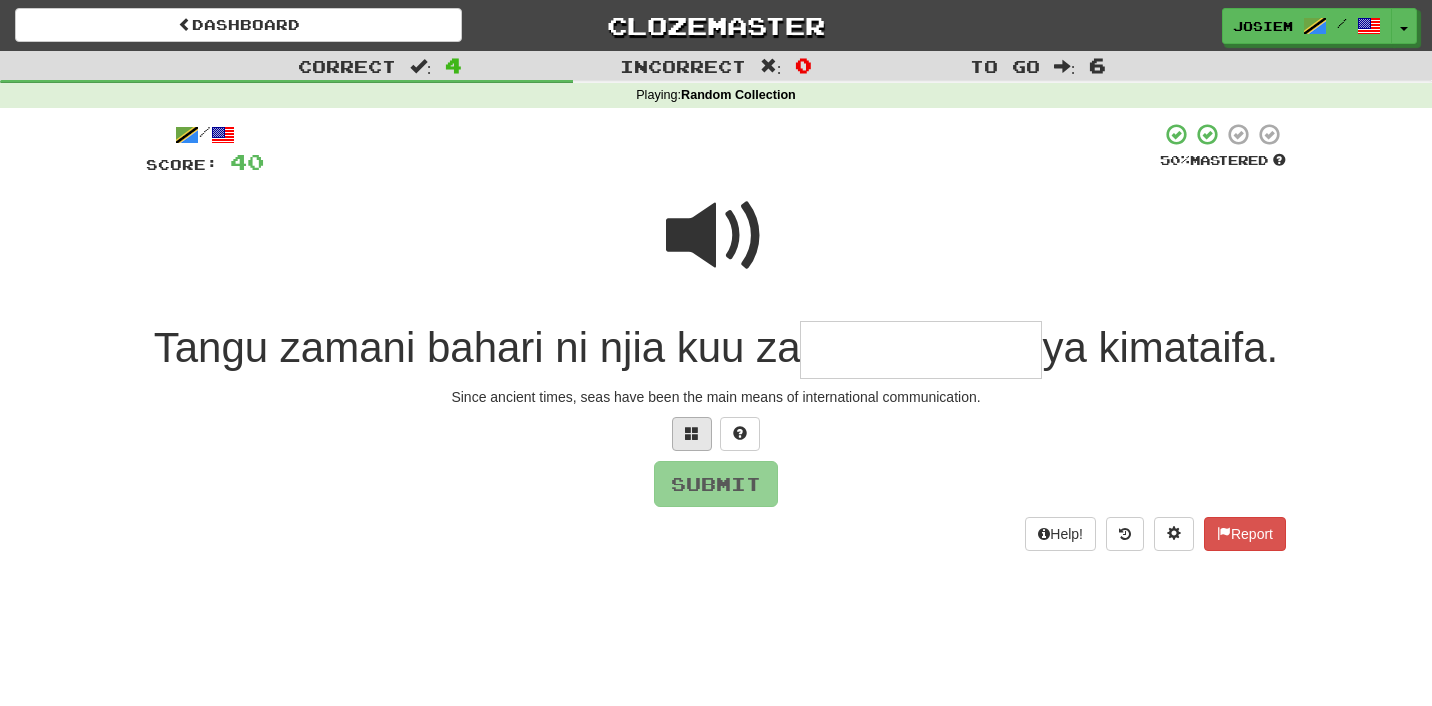 click at bounding box center (692, 433) 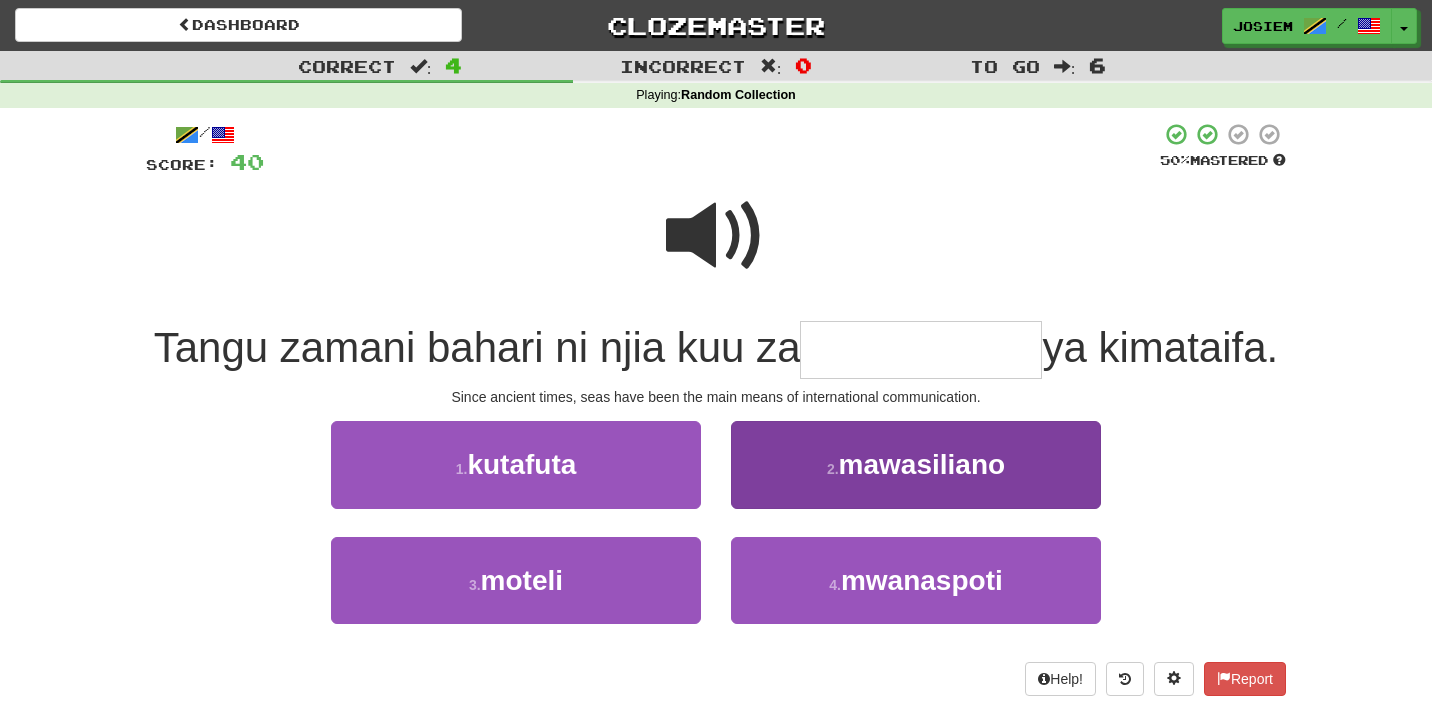 click on "2 .  mawasiliano" at bounding box center (916, 464) 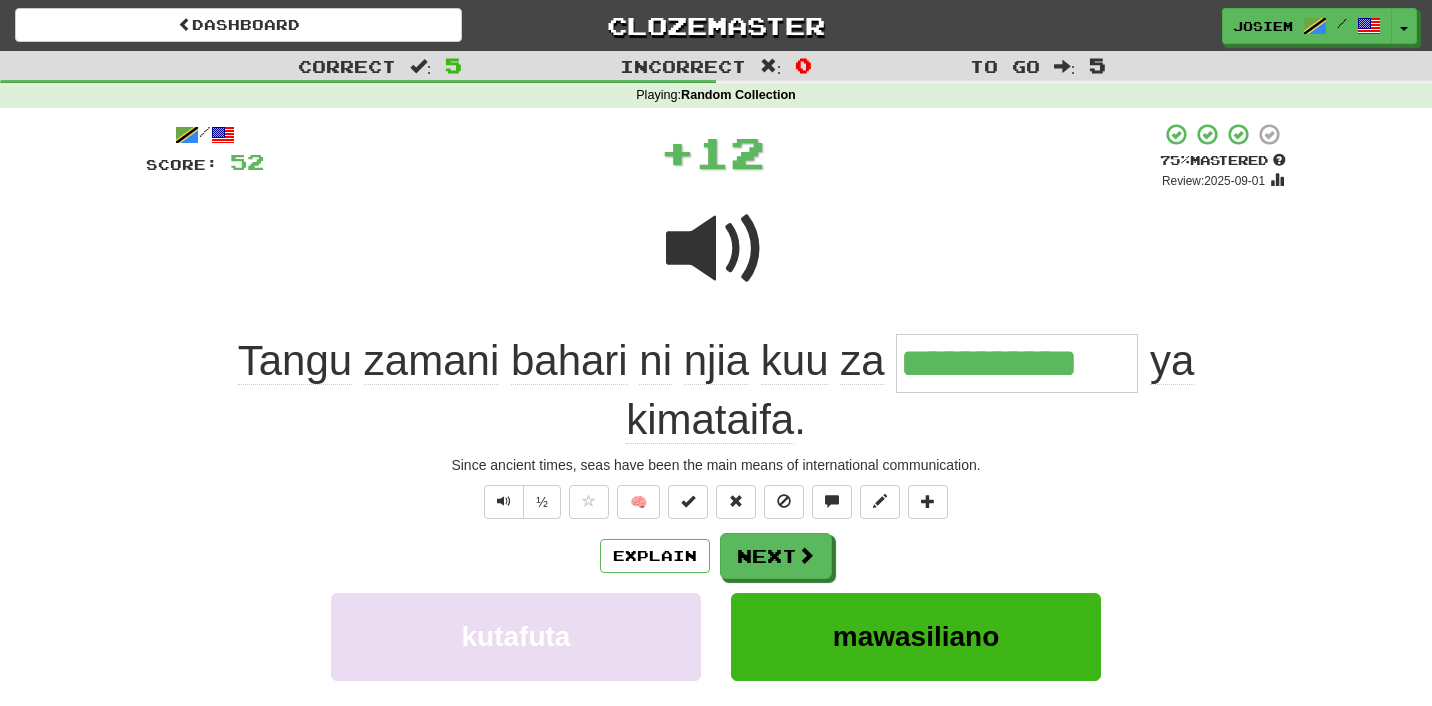 scroll, scrollTop: 1, scrollLeft: 0, axis: vertical 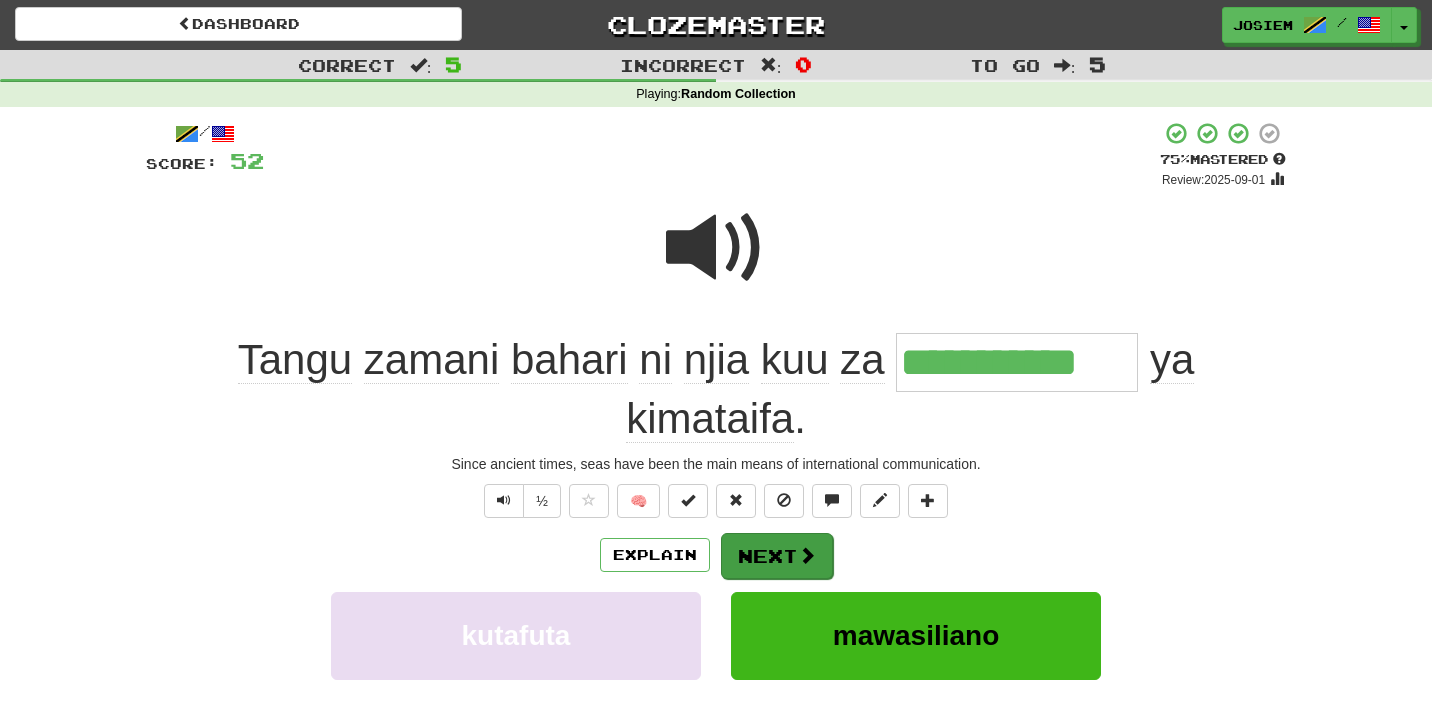 click on "Next" at bounding box center (777, 556) 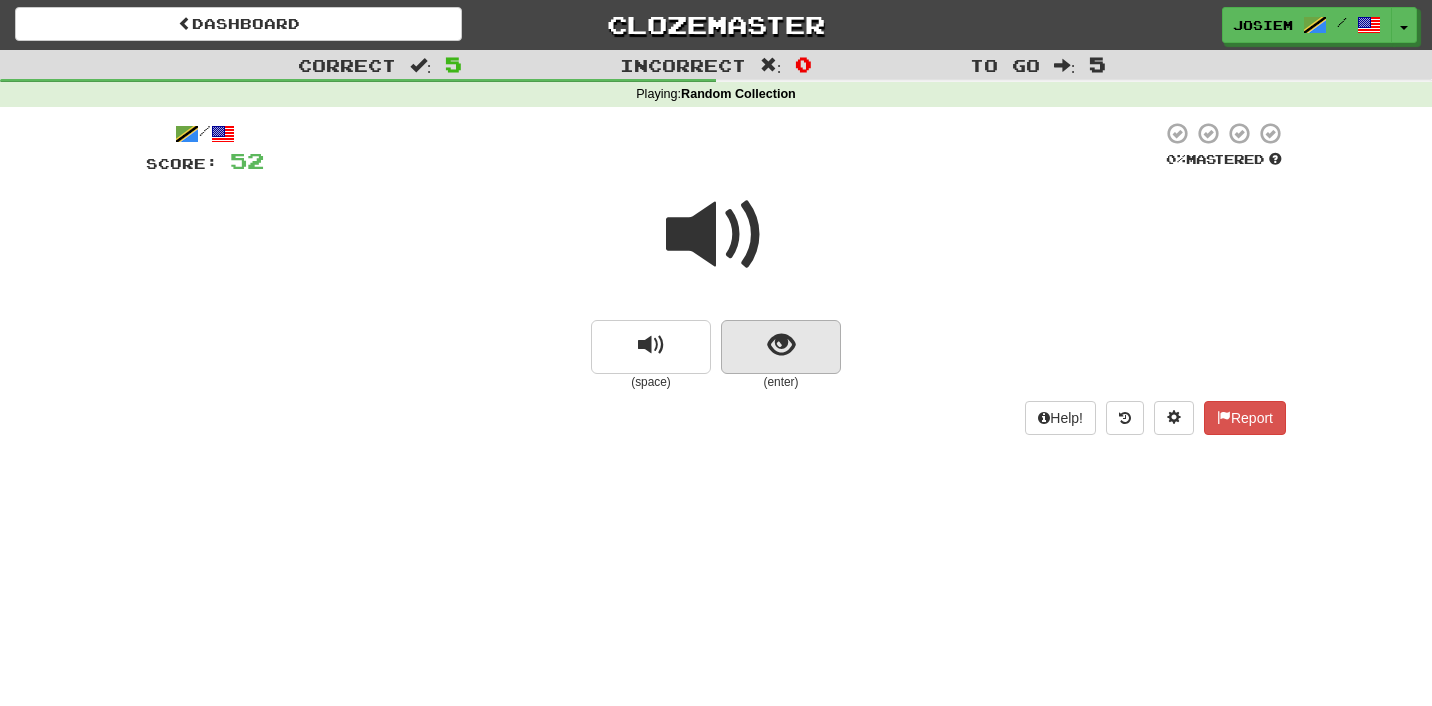 click at bounding box center (781, 345) 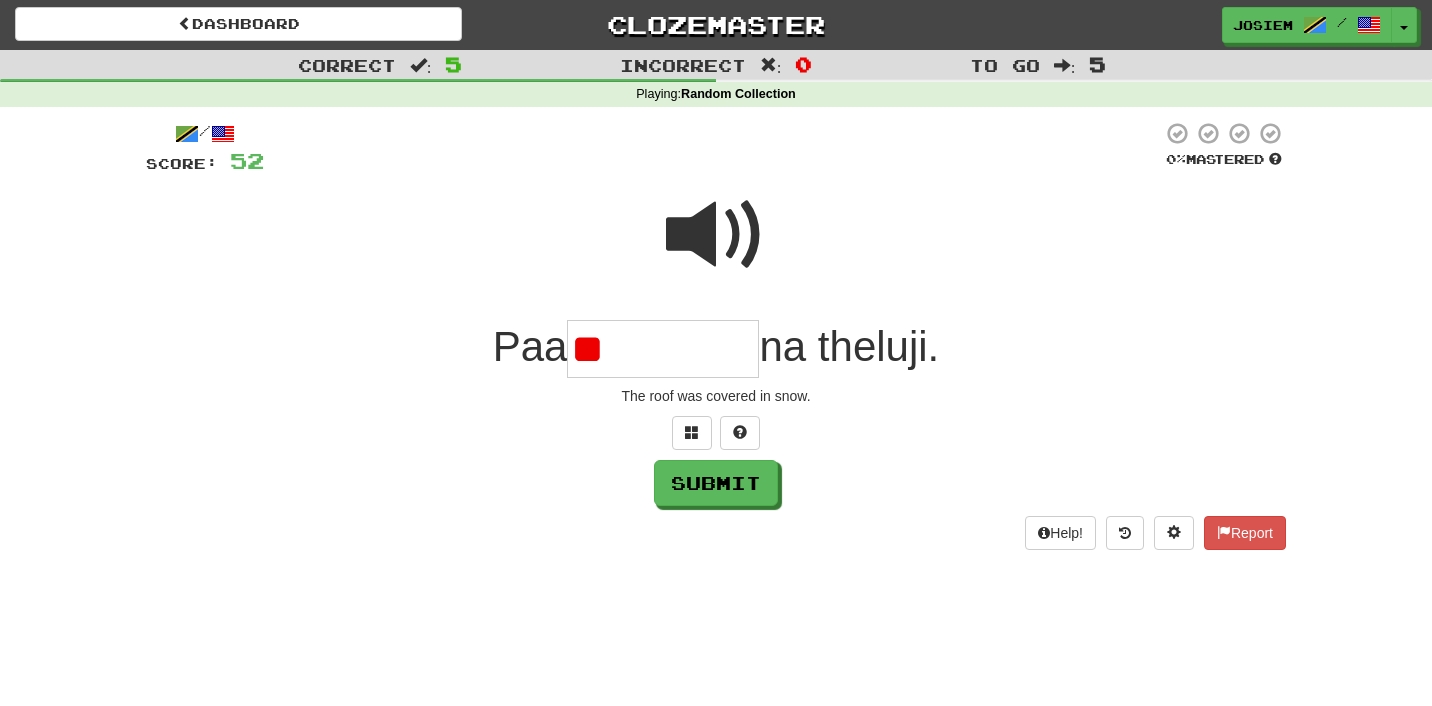 type on "*" 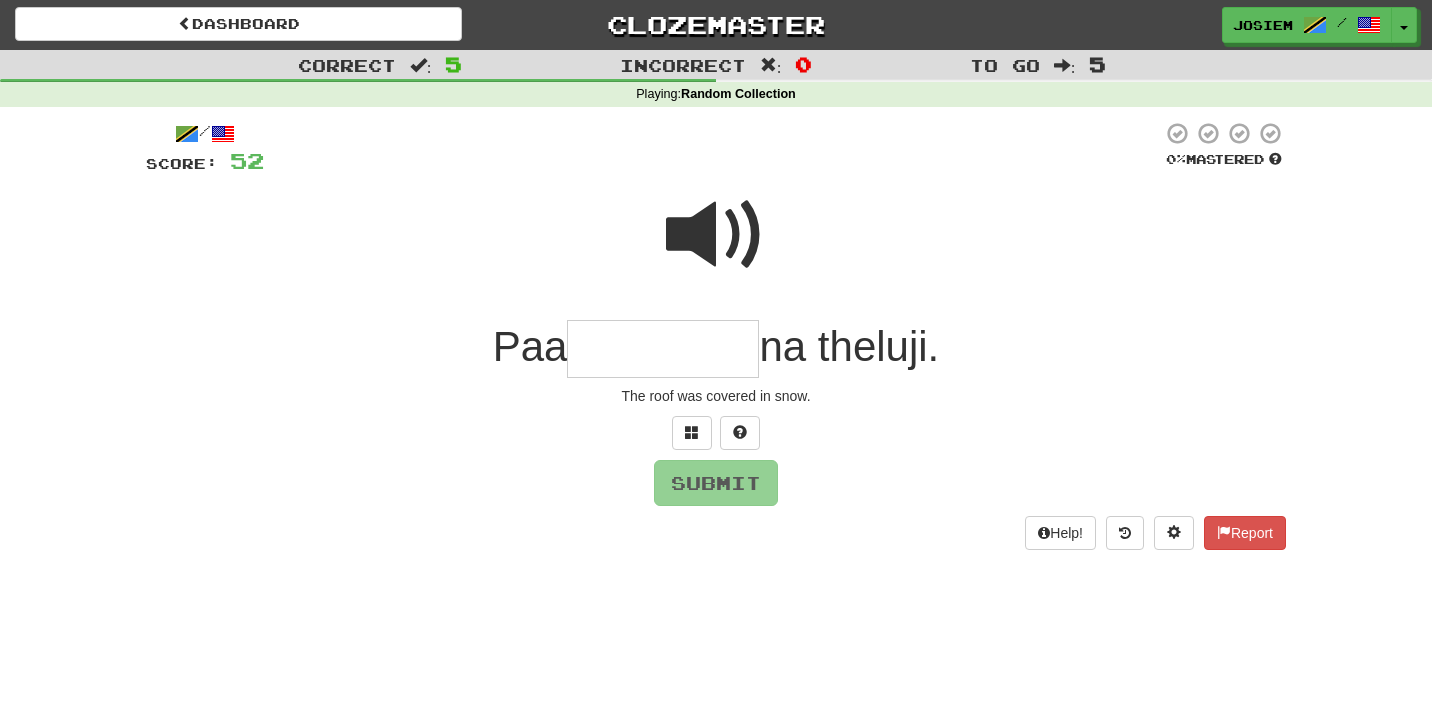 type on "*" 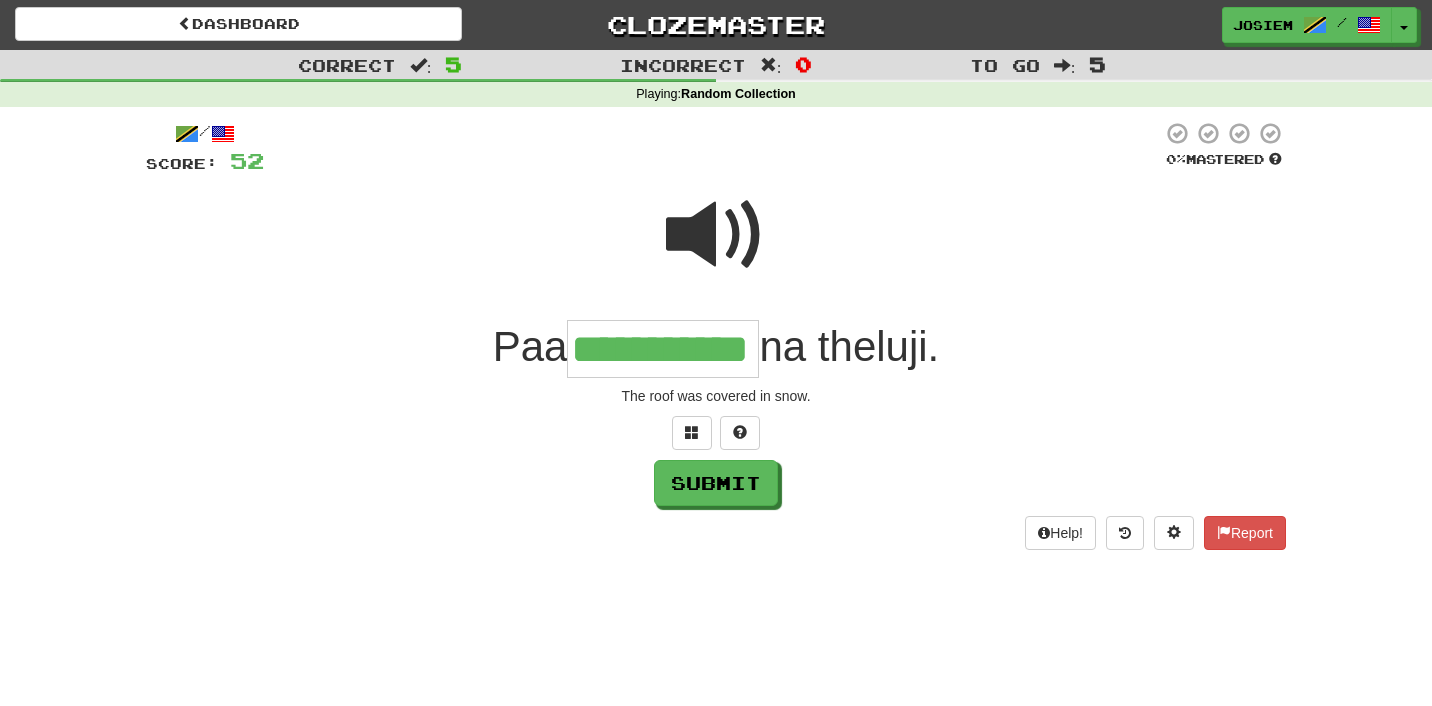 type on "**********" 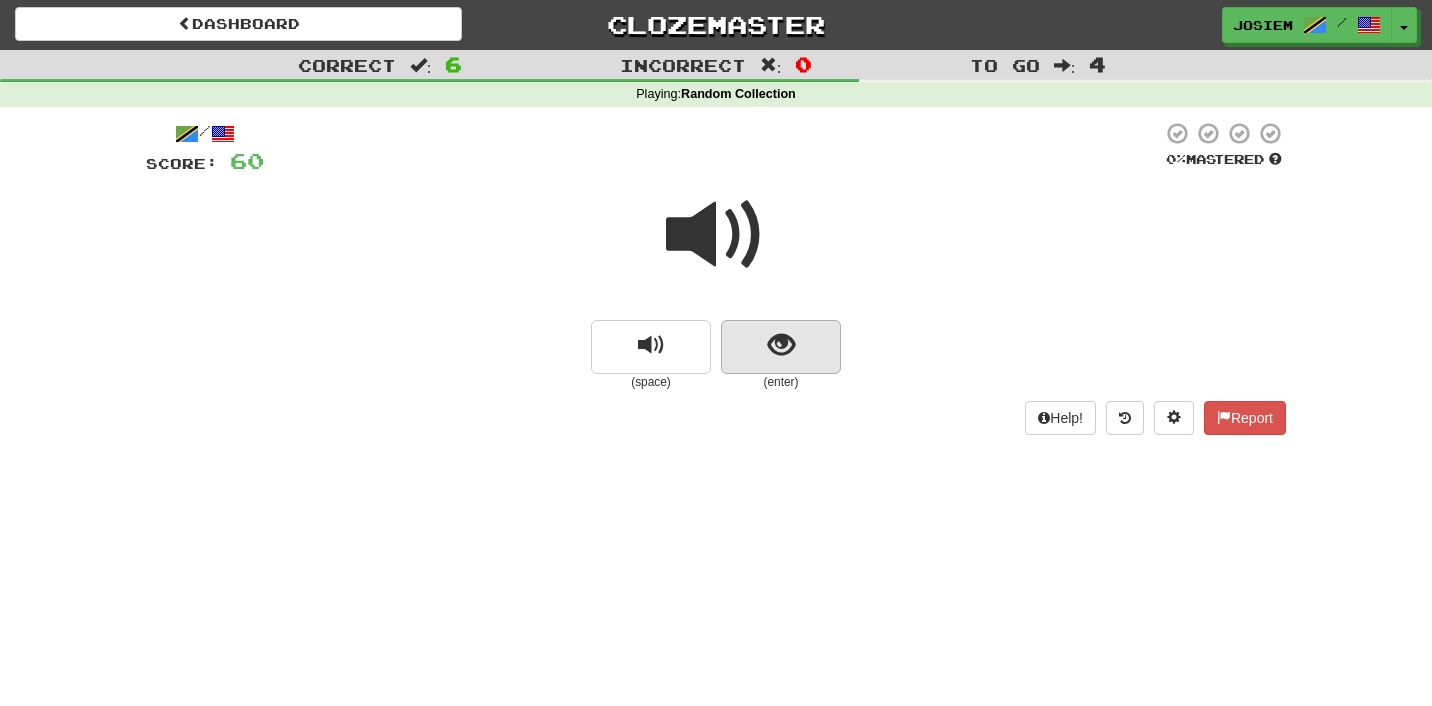 click at bounding box center [781, 345] 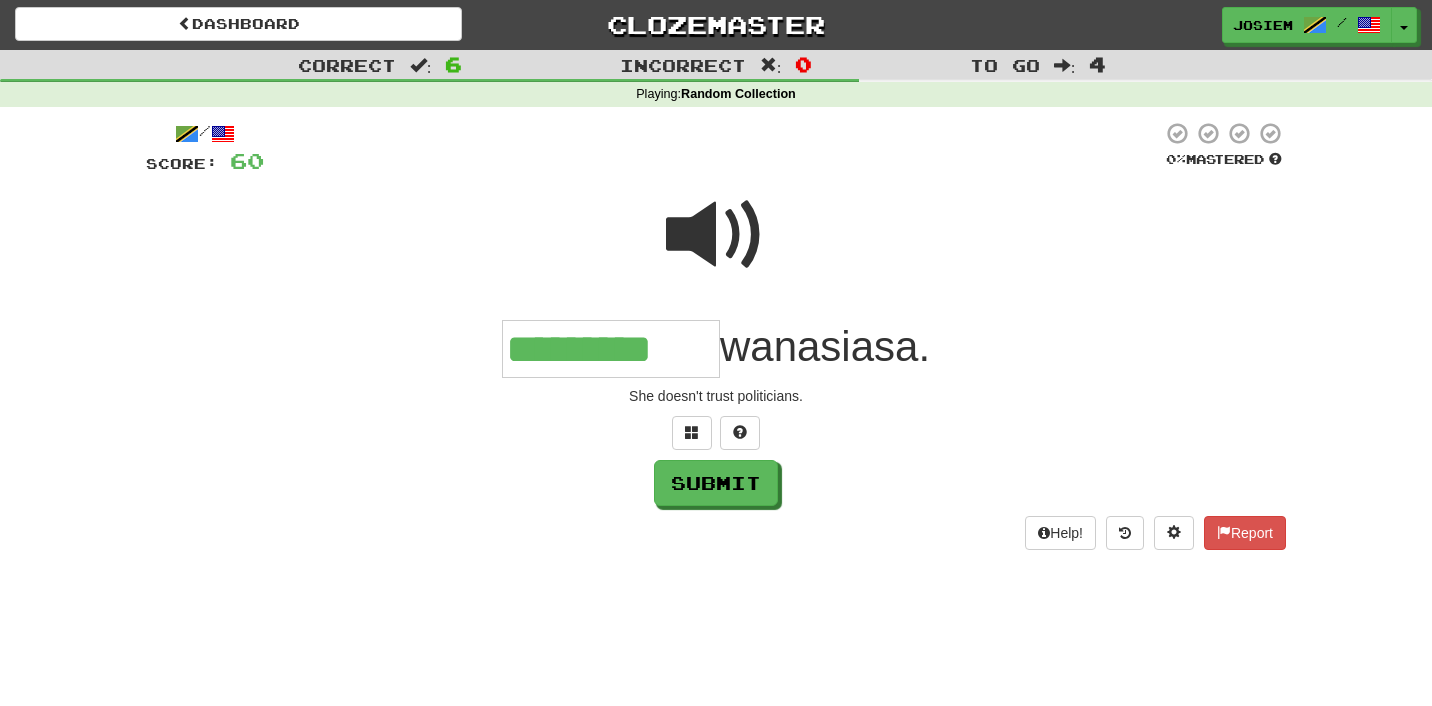 type on "*********" 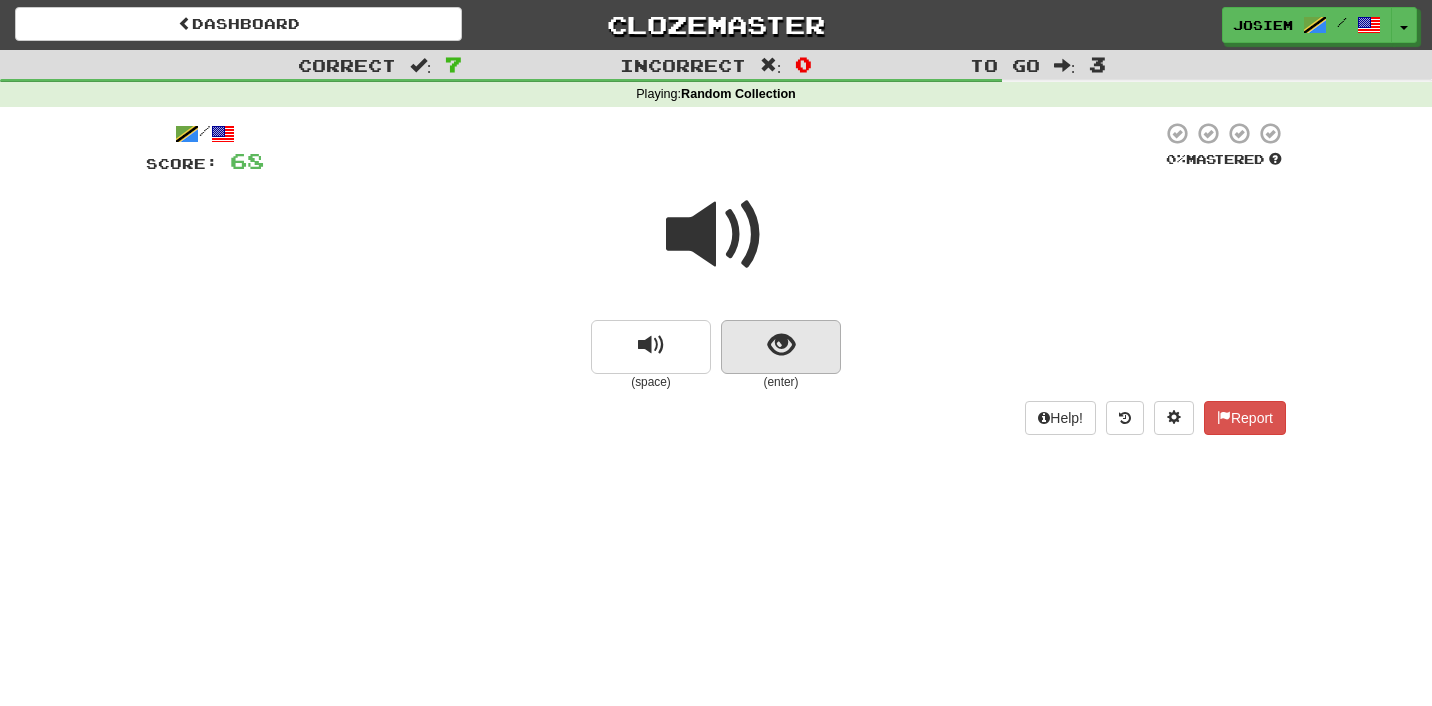 click at bounding box center (781, 345) 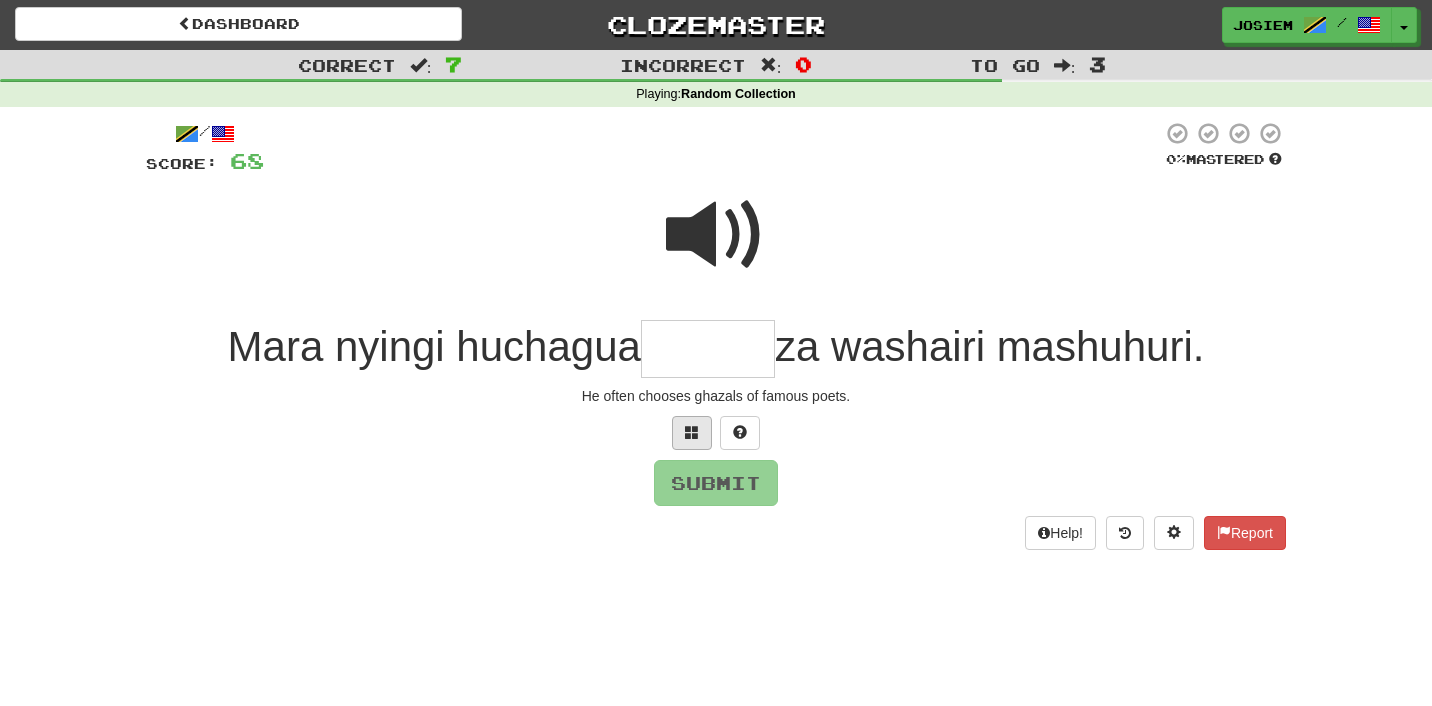 click at bounding box center (692, 432) 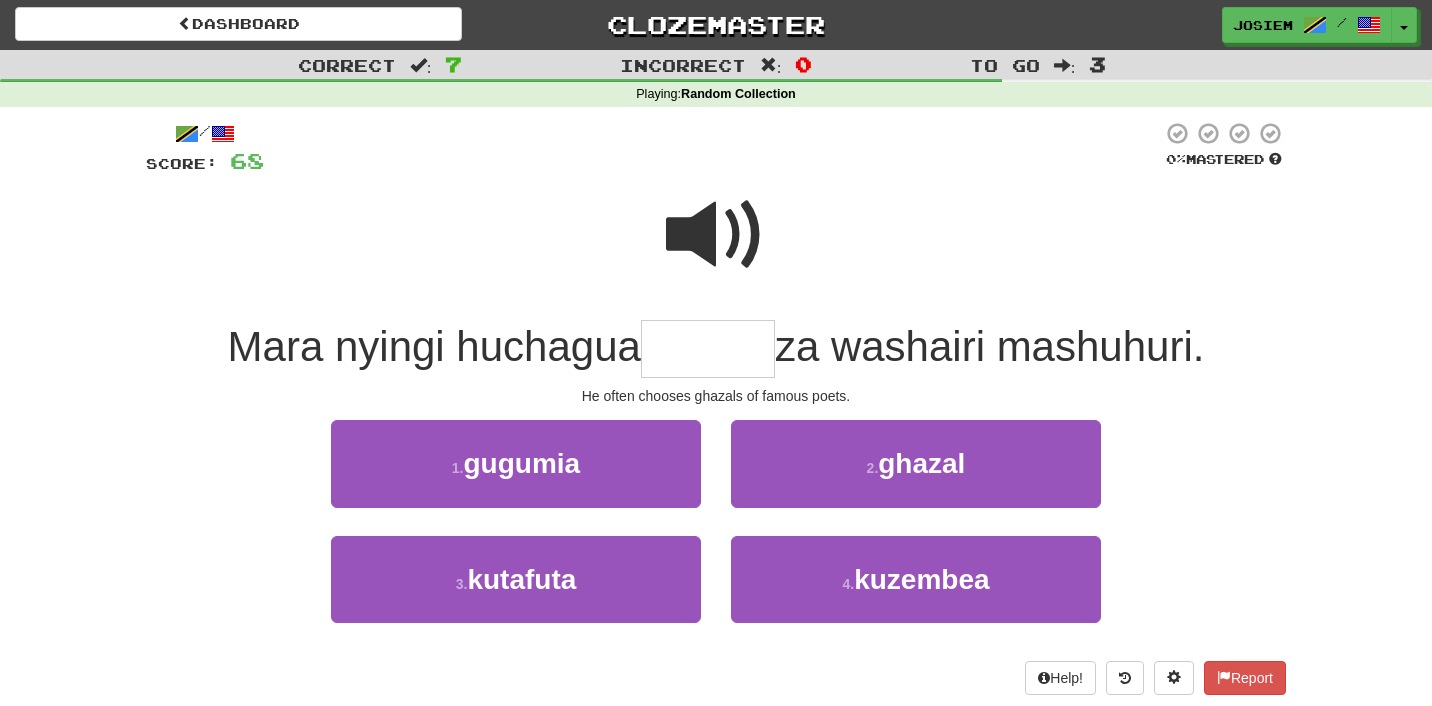 click on "1 .  gugumia" at bounding box center (516, 463) 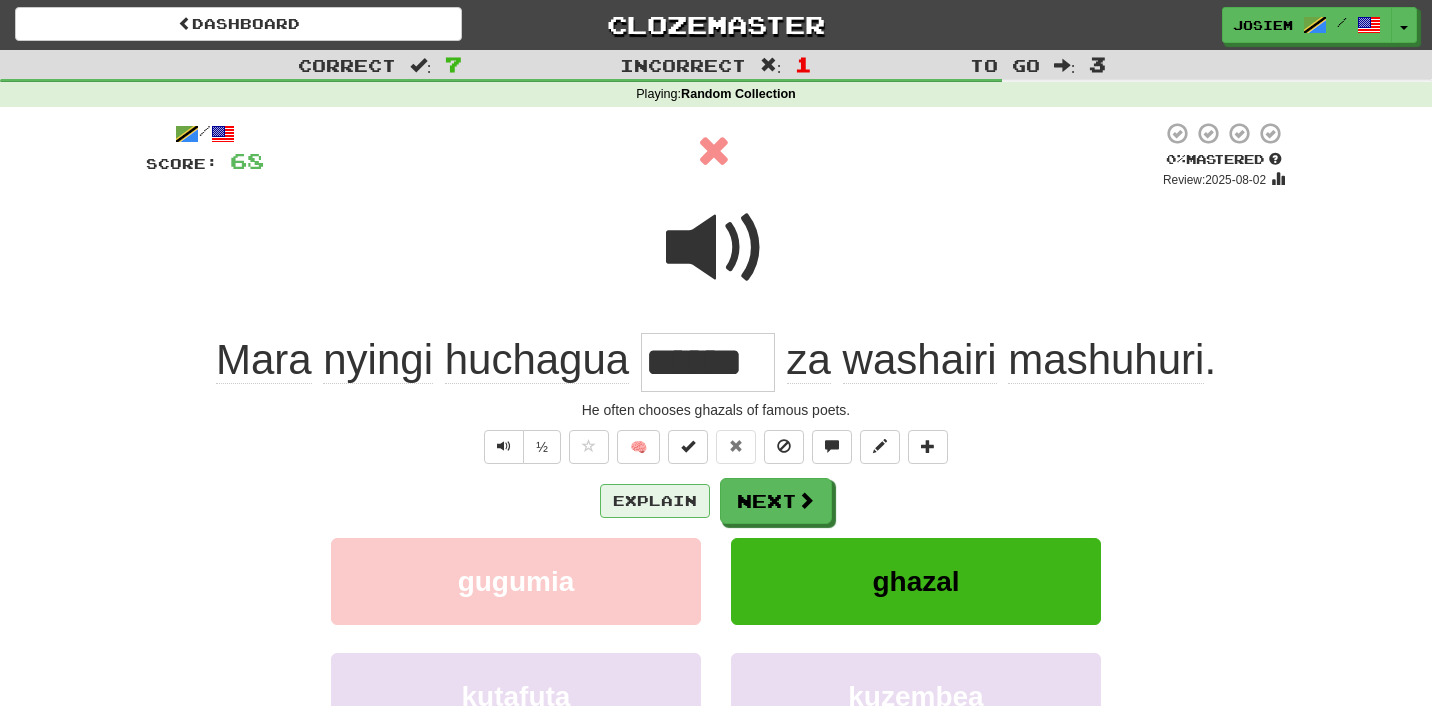 click on "Explain" at bounding box center (655, 501) 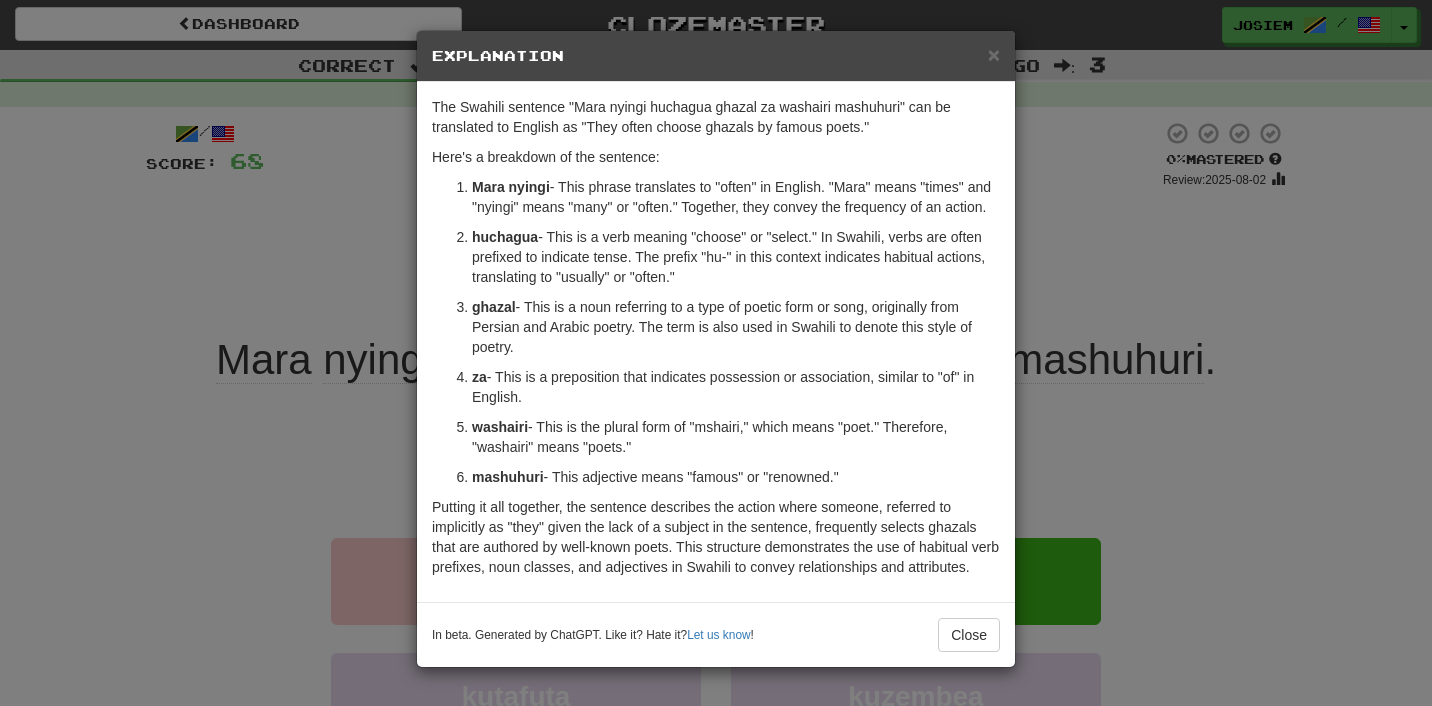 click on "Close" at bounding box center (969, 635) 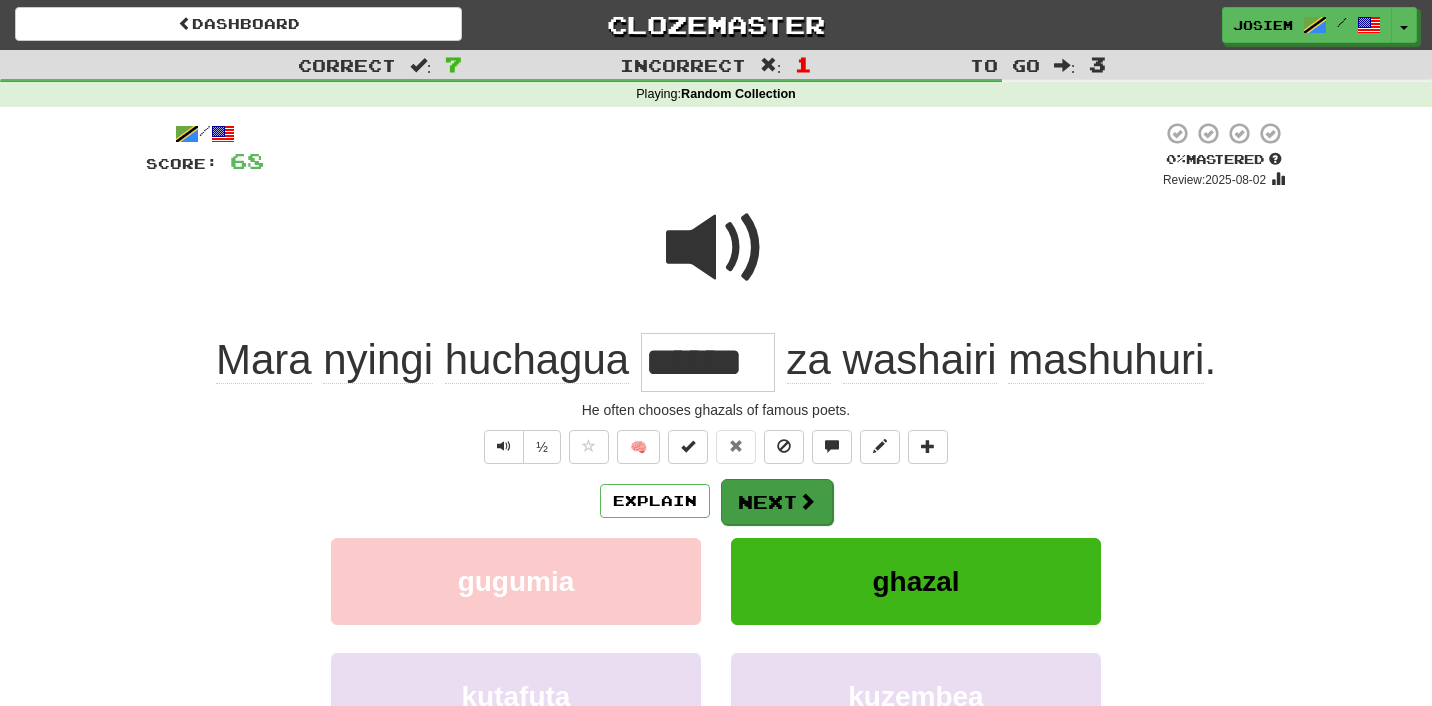 click on "Next" at bounding box center (777, 502) 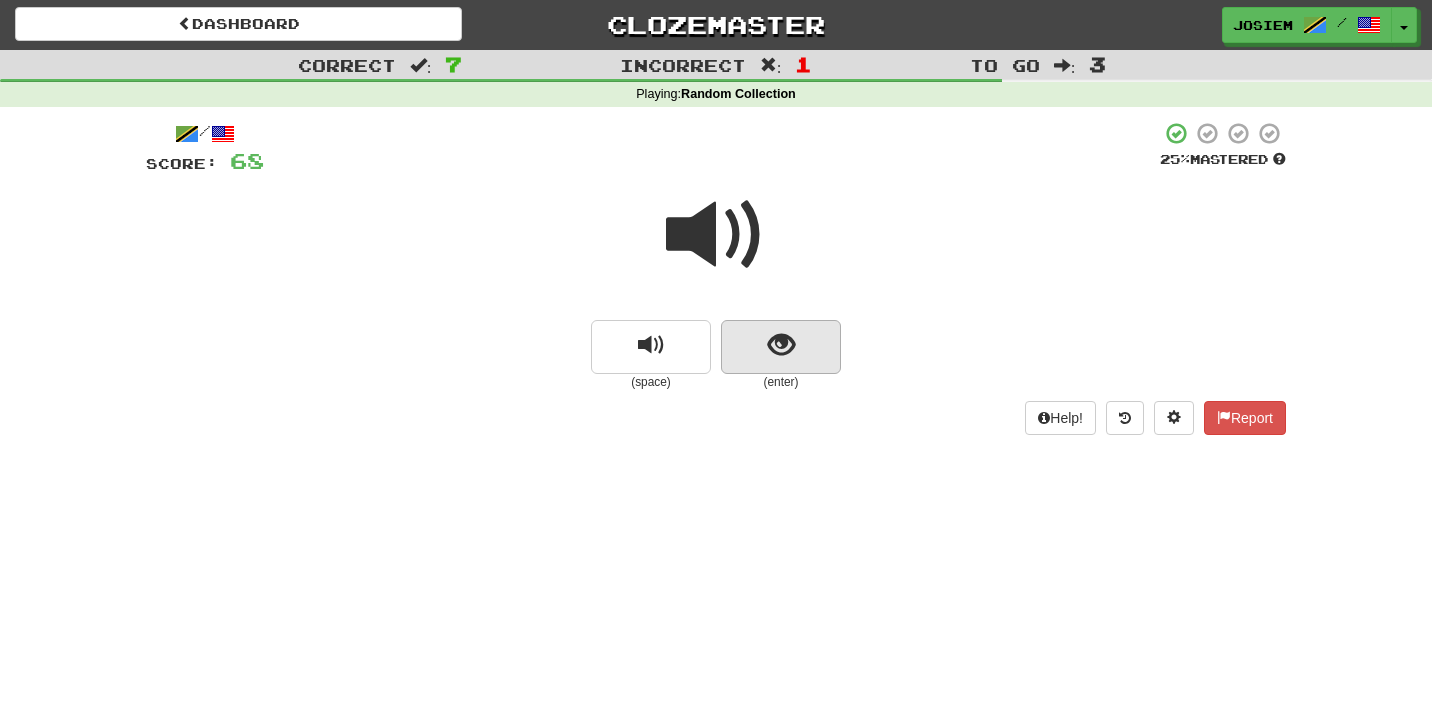 click at bounding box center (781, 347) 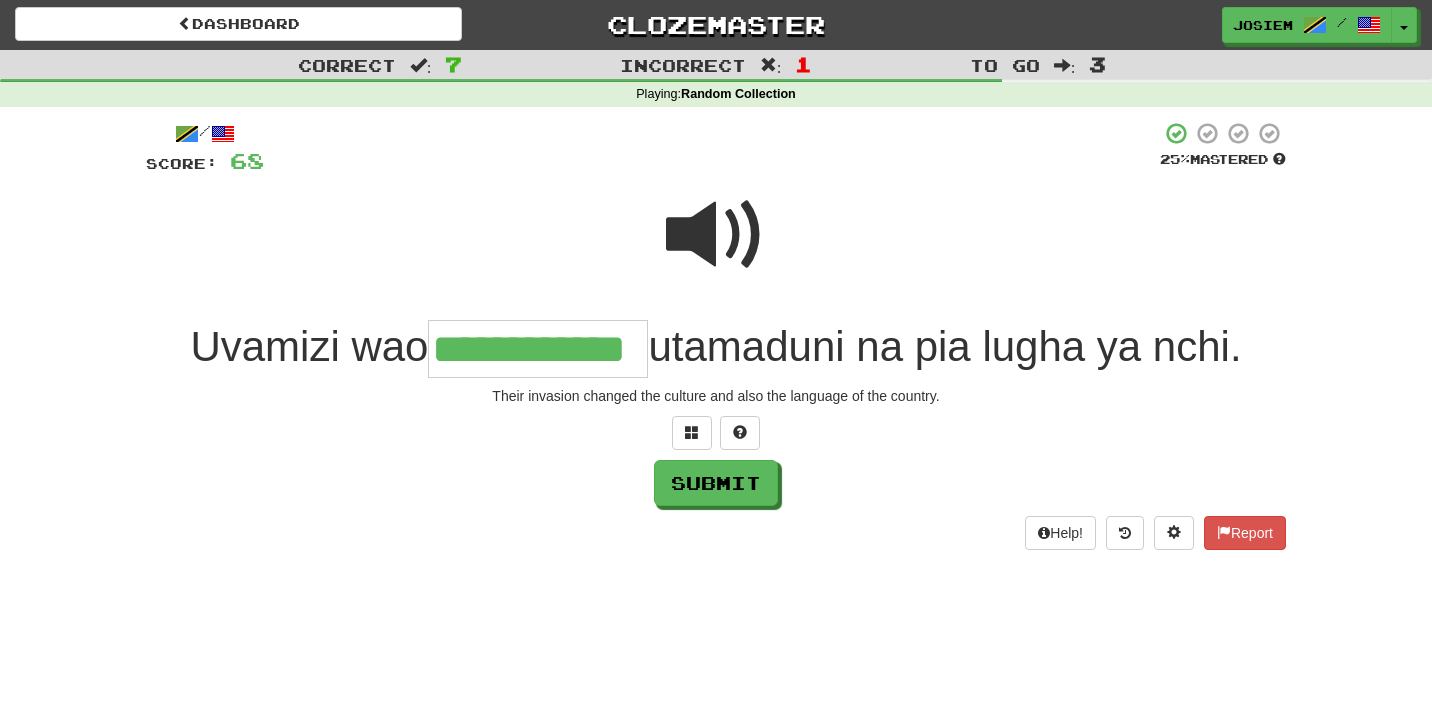 type on "**********" 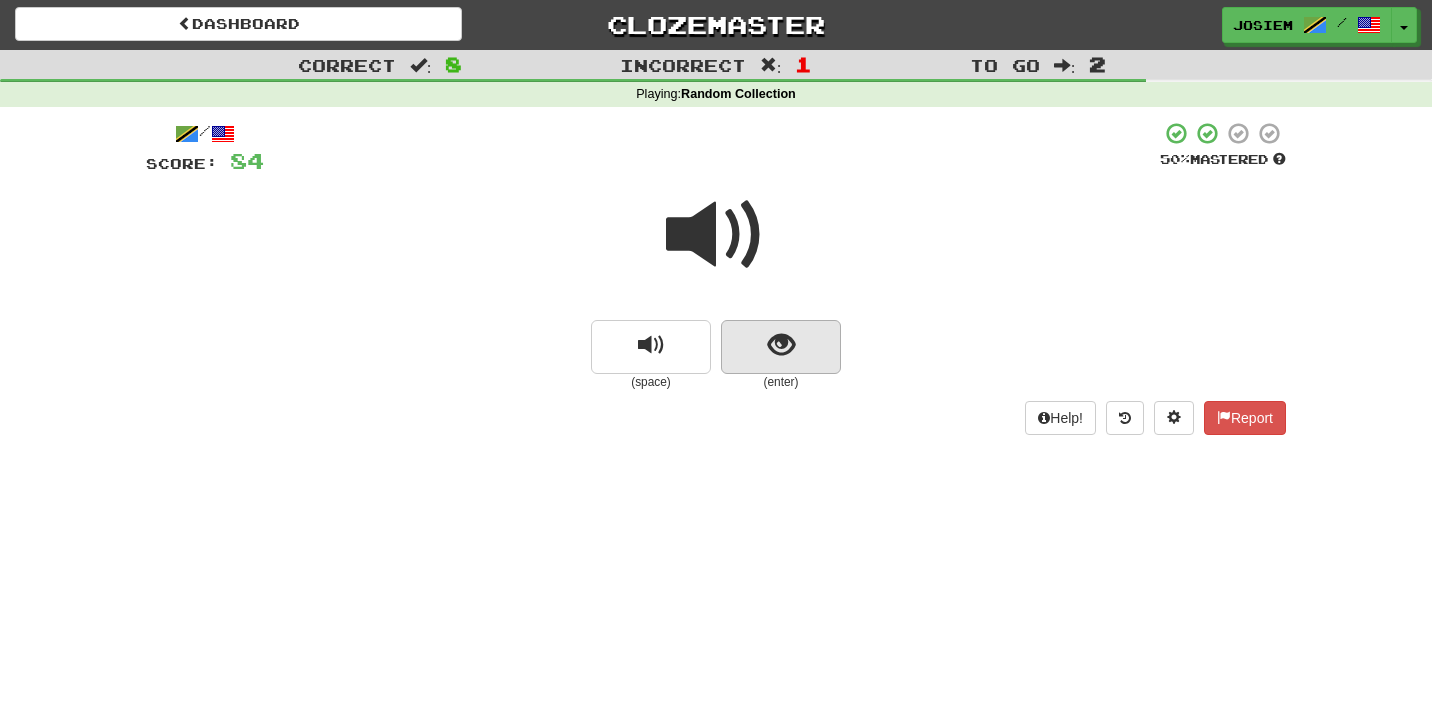 click at bounding box center (781, 345) 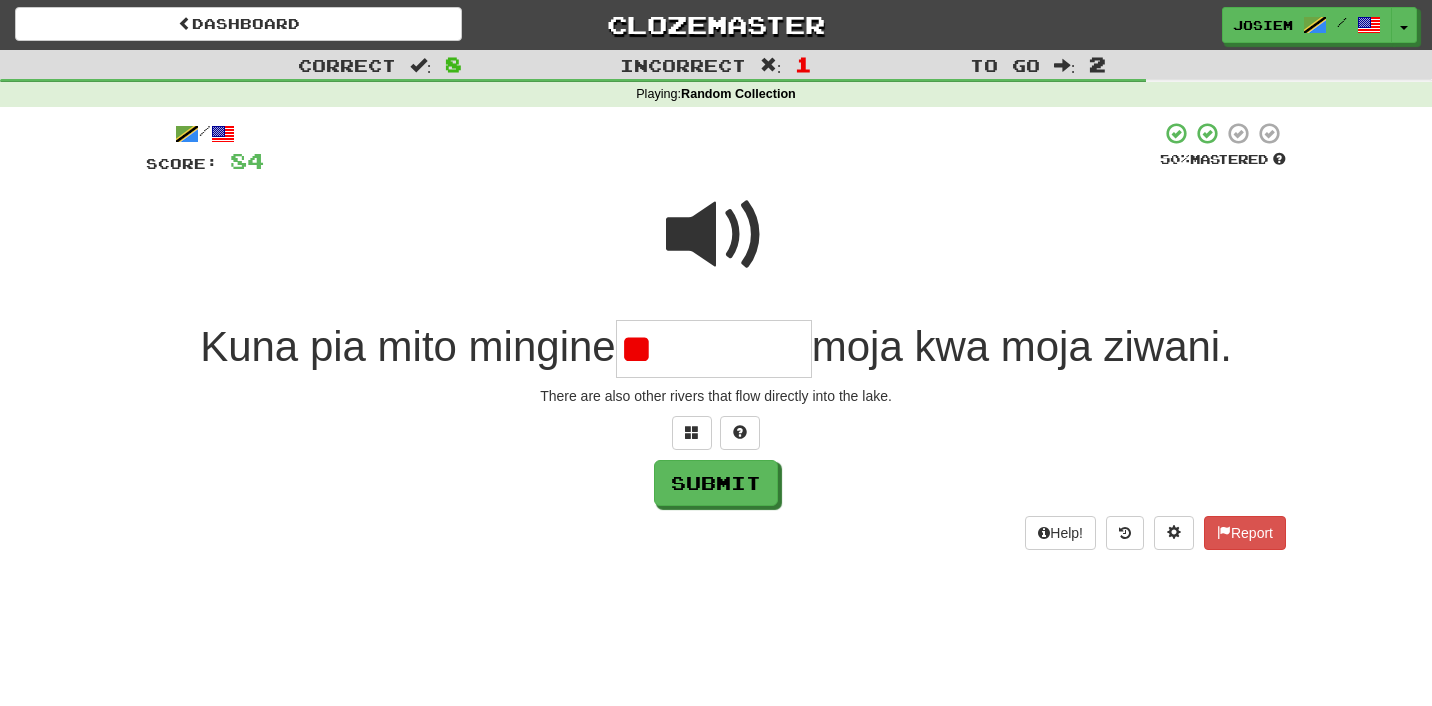 type on "*" 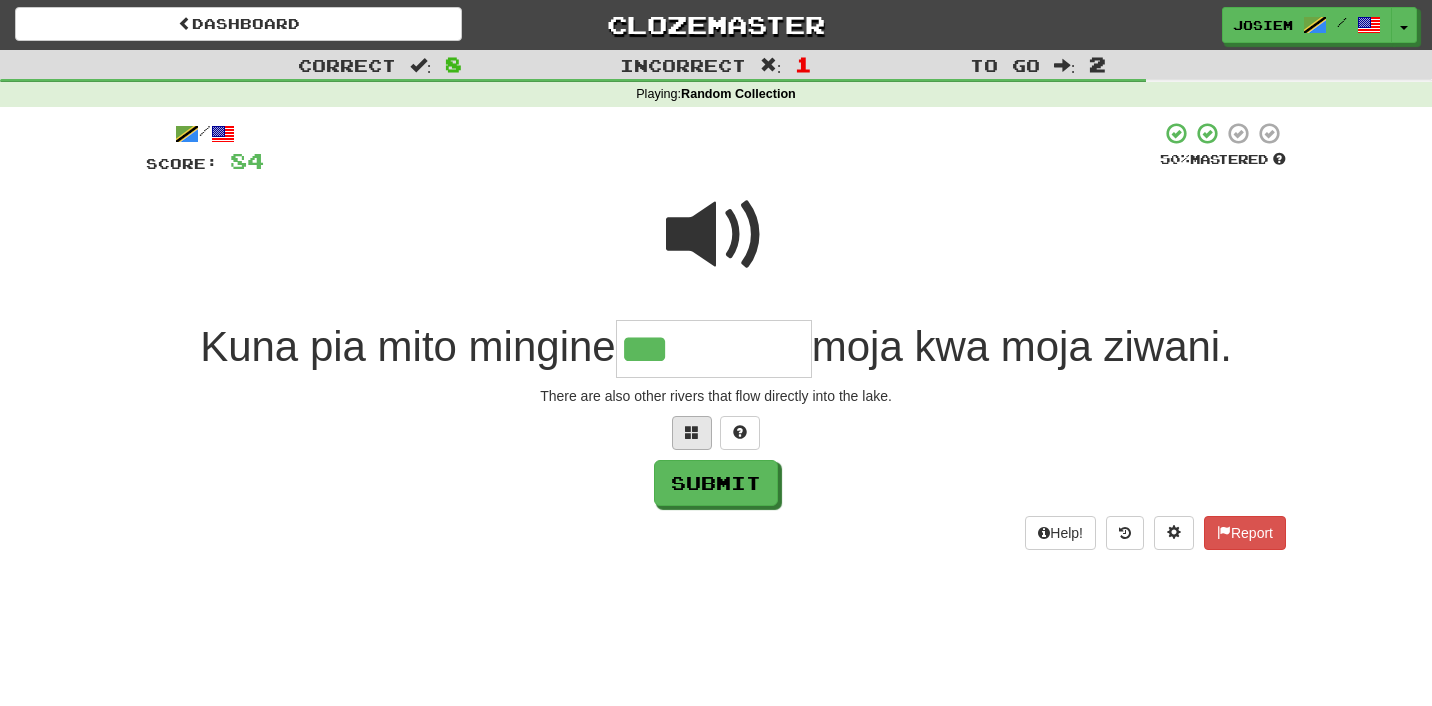 click at bounding box center (692, 432) 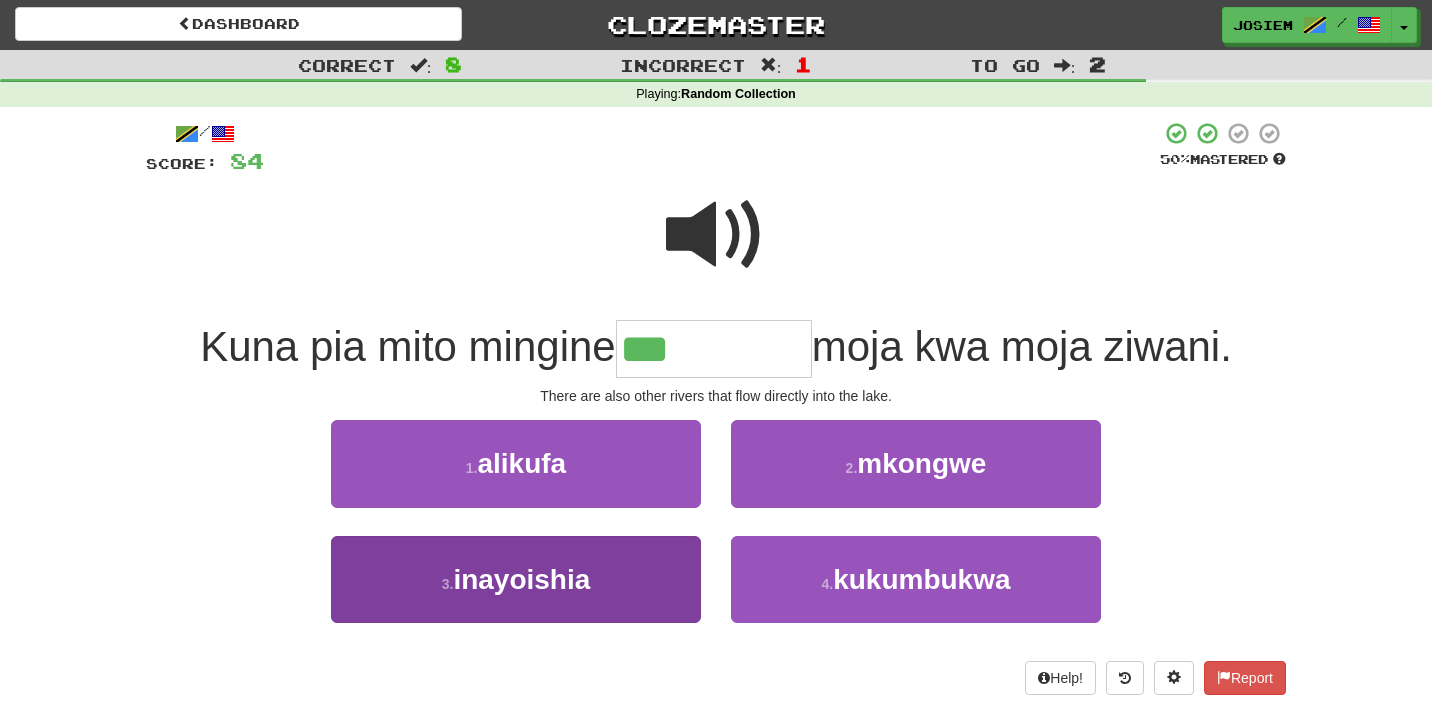click on "3 .  inayoishia" at bounding box center [516, 579] 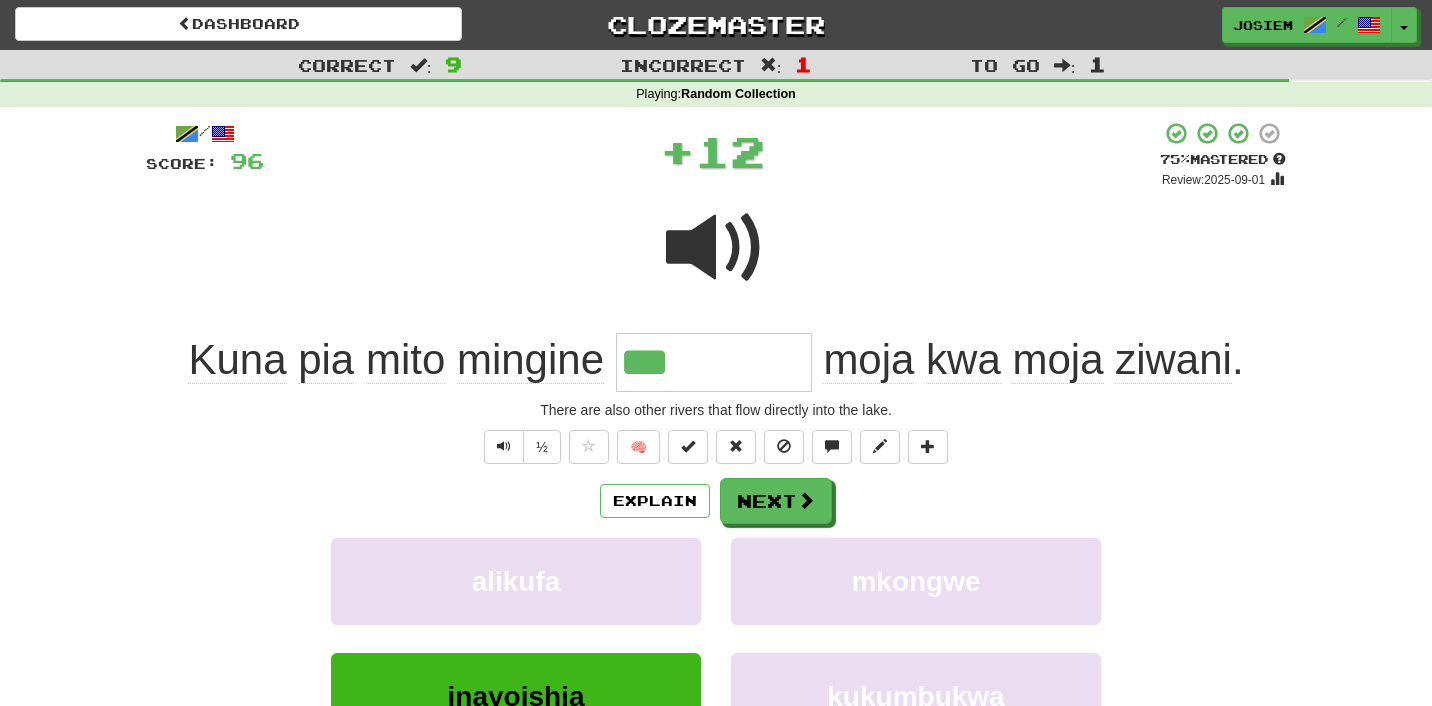 type on "**********" 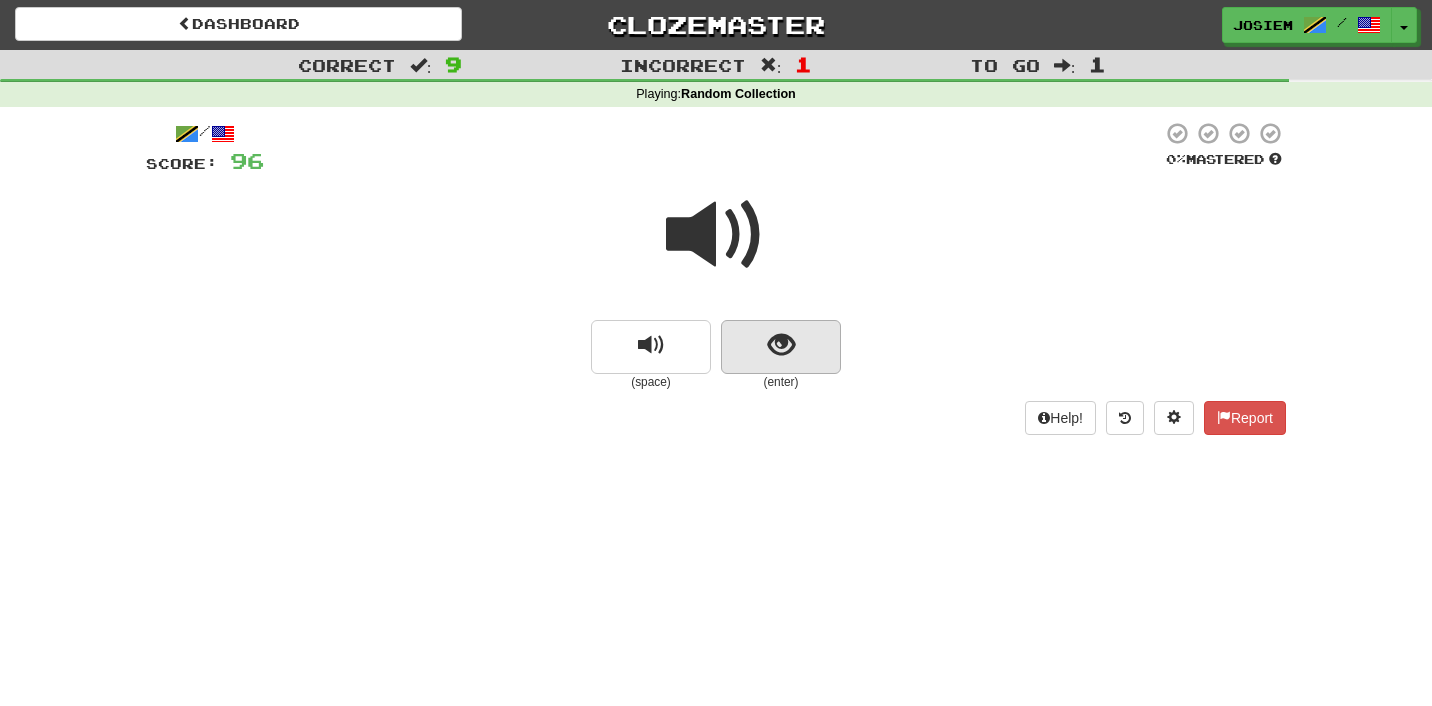 click at bounding box center (781, 345) 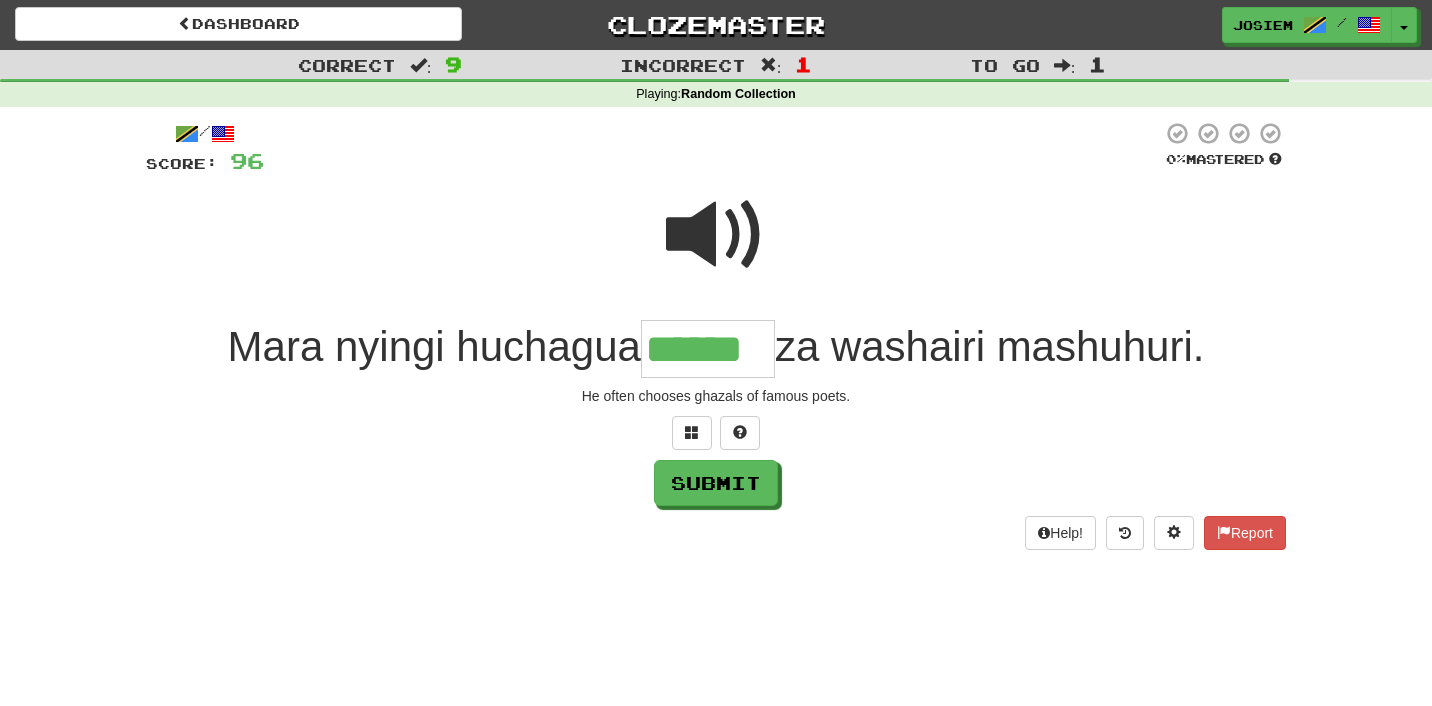 type on "******" 